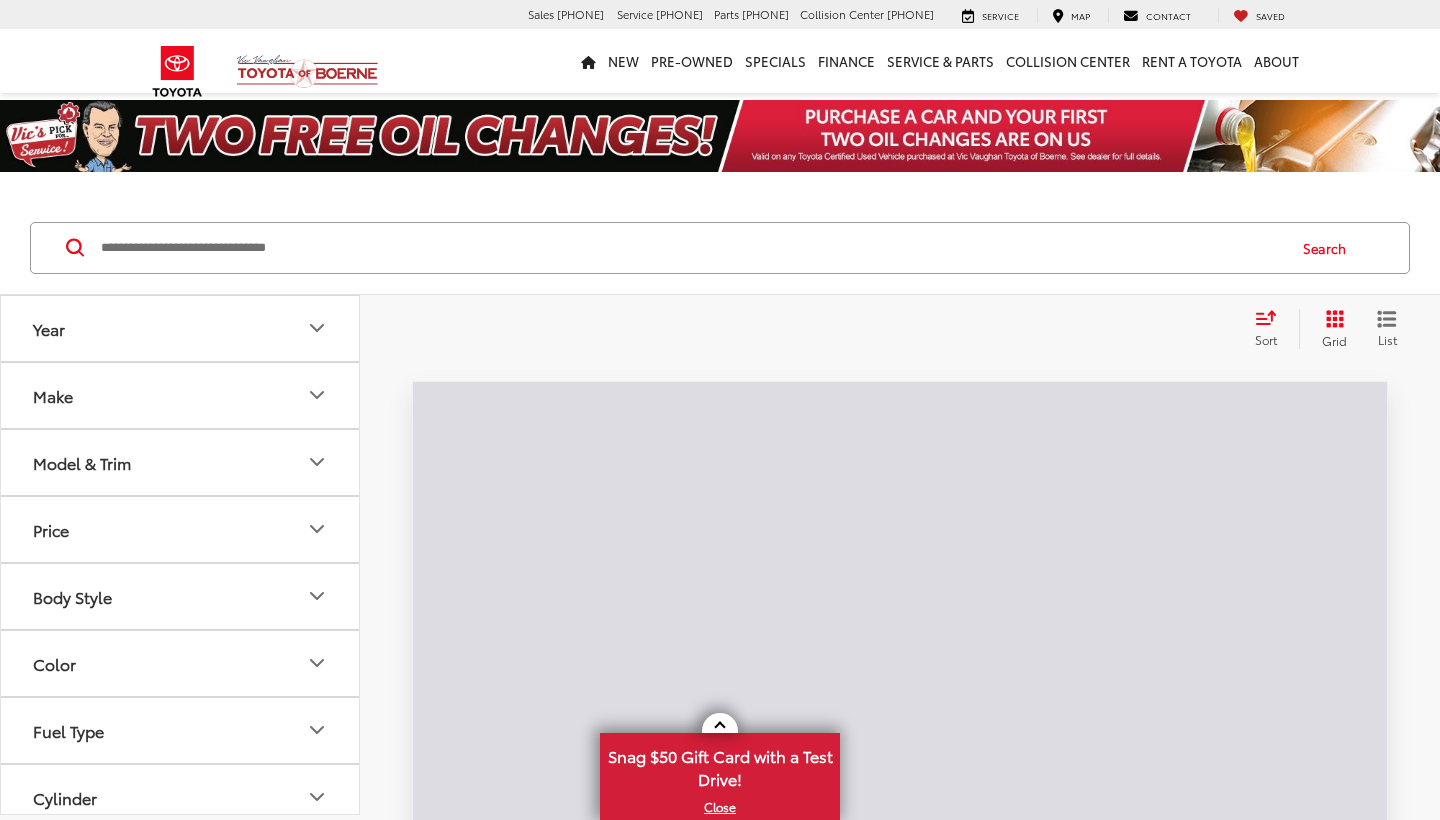 scroll, scrollTop: 0, scrollLeft: 0, axis: both 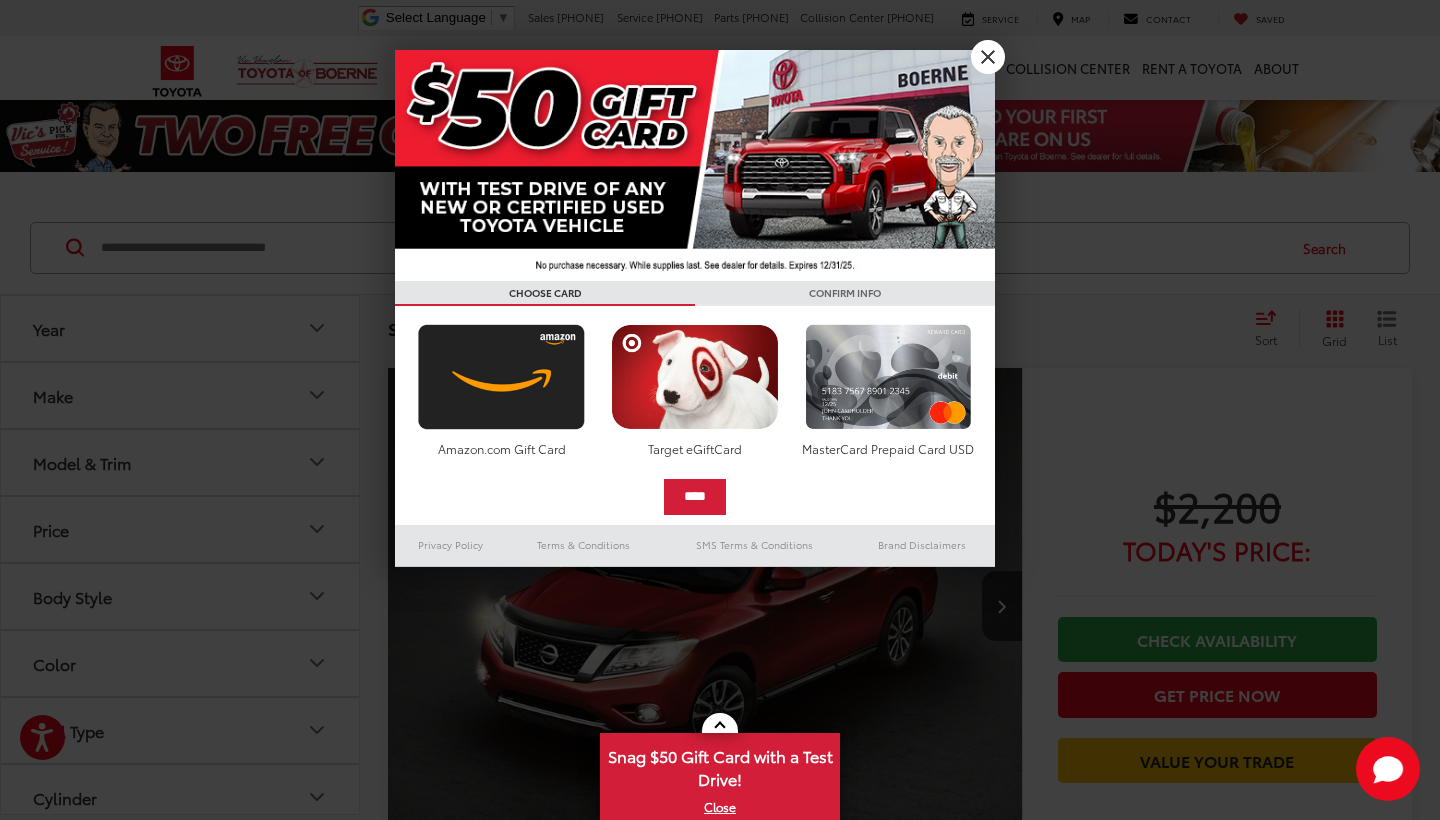 click on "X" at bounding box center (988, 57) 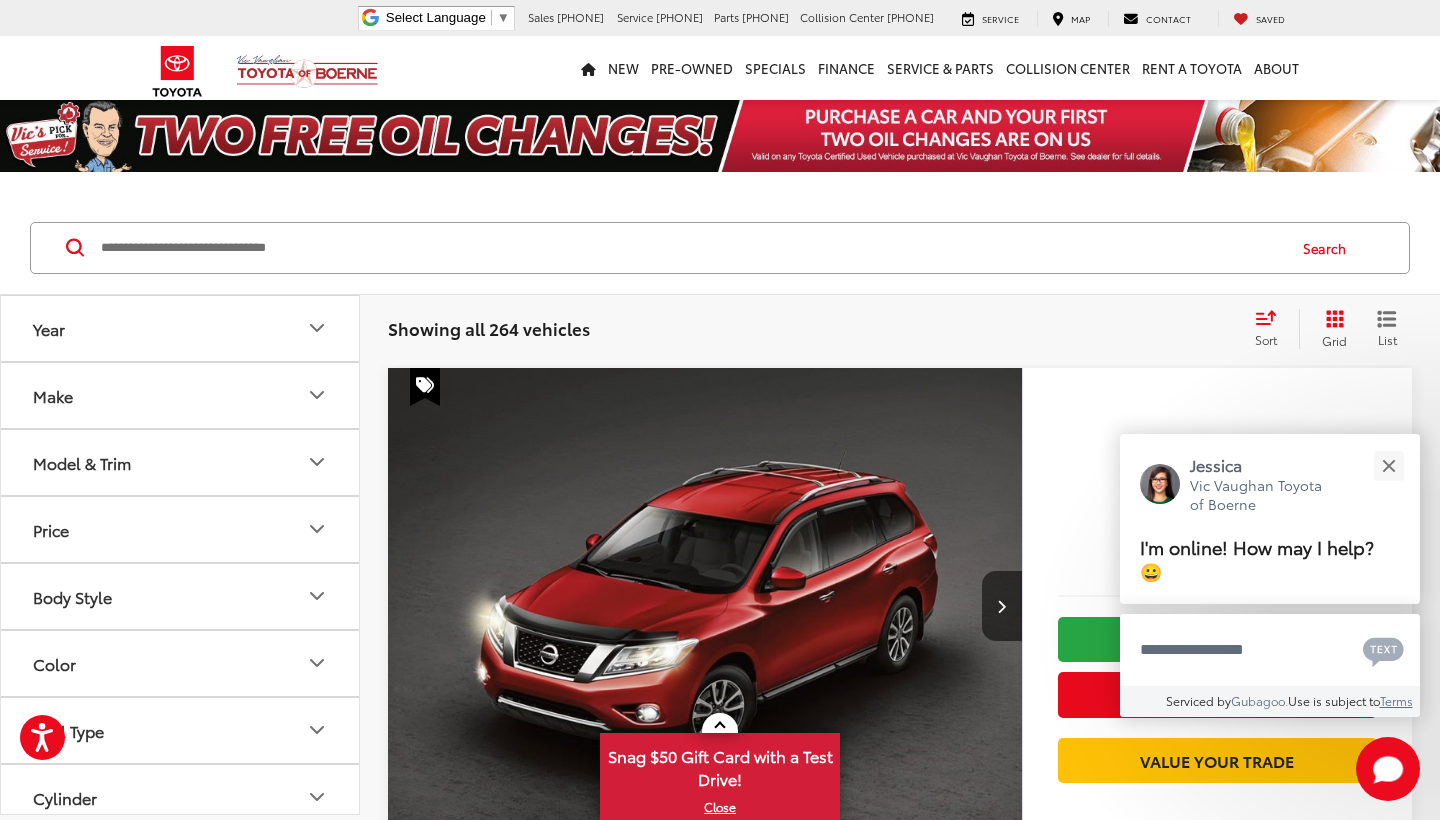 click on "Year" at bounding box center [181, 328] 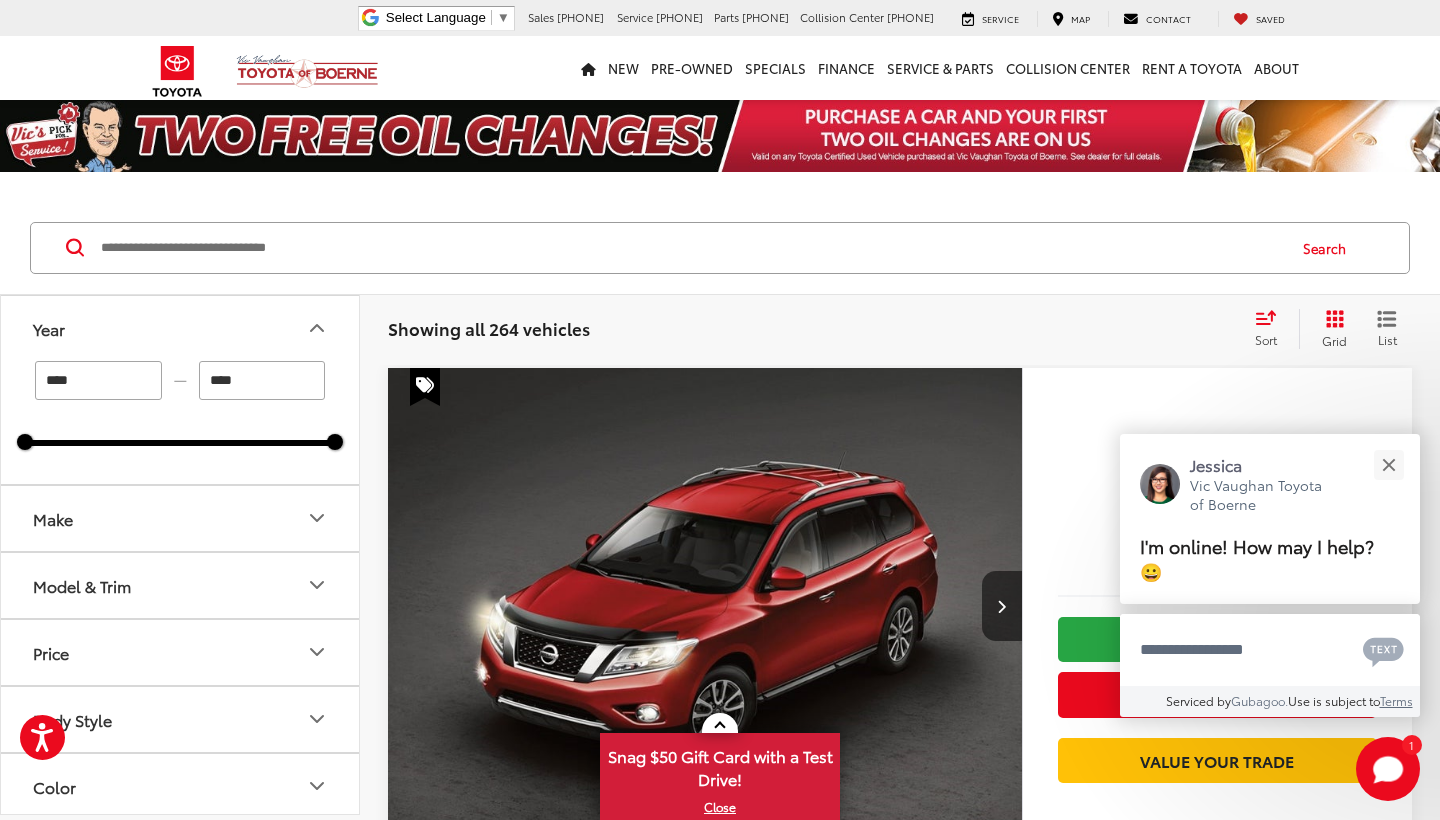 drag, startPoint x: 103, startPoint y: 382, endPoint x: 20, endPoint y: 378, distance: 83.09633 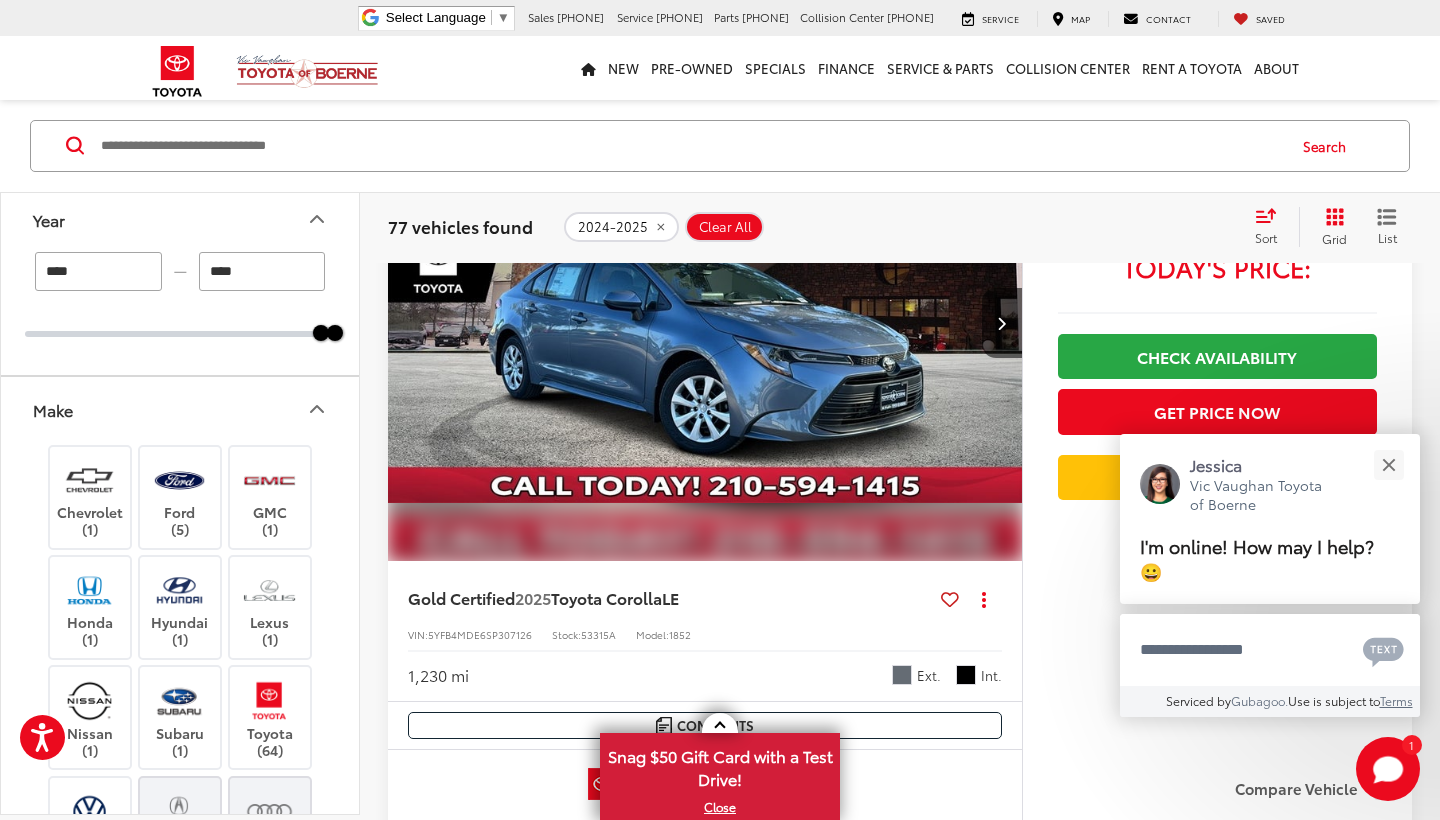 scroll, scrollTop: 1091, scrollLeft: 0, axis: vertical 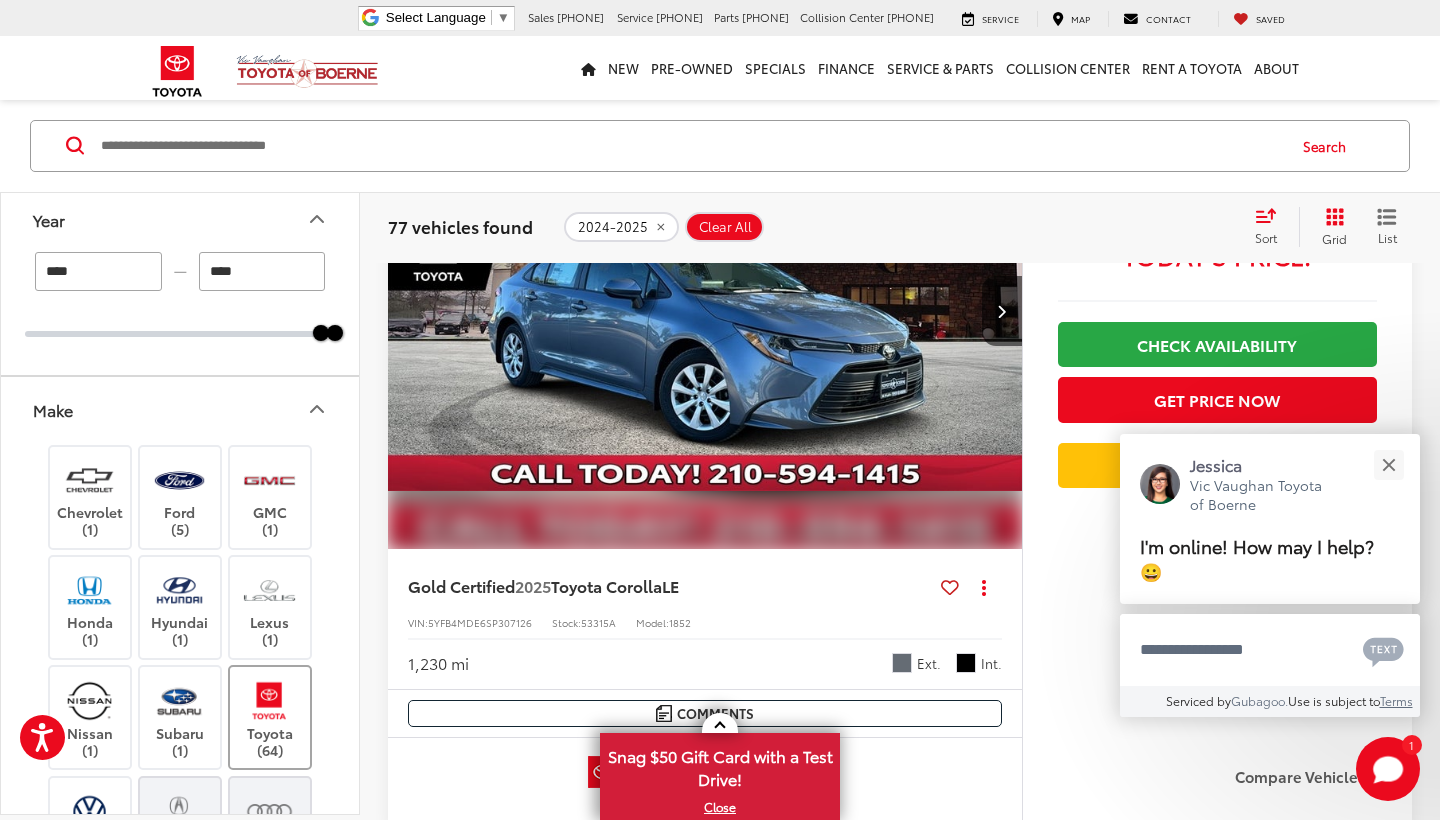 click at bounding box center (269, 700) 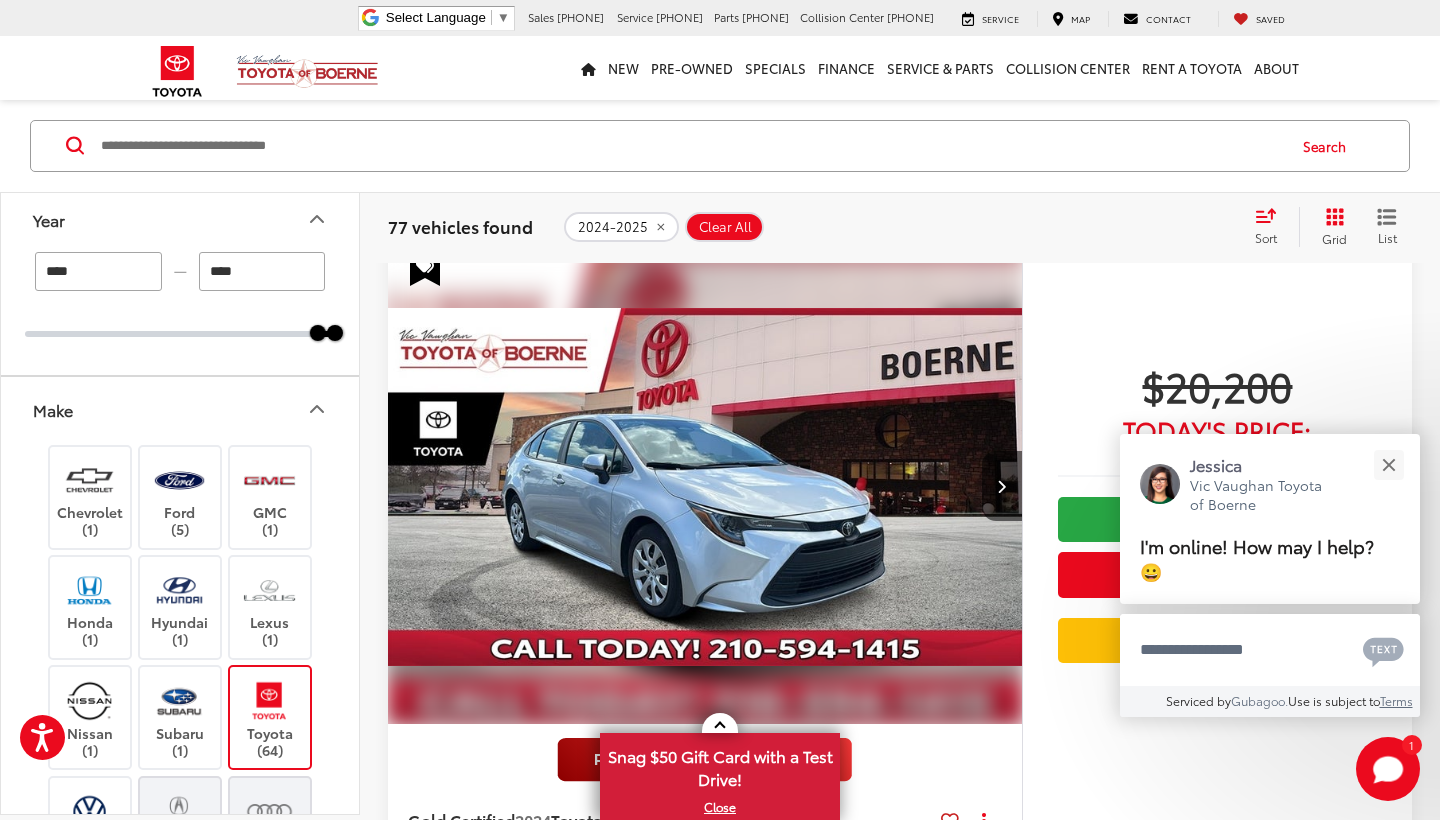 scroll, scrollTop: 102, scrollLeft: 0, axis: vertical 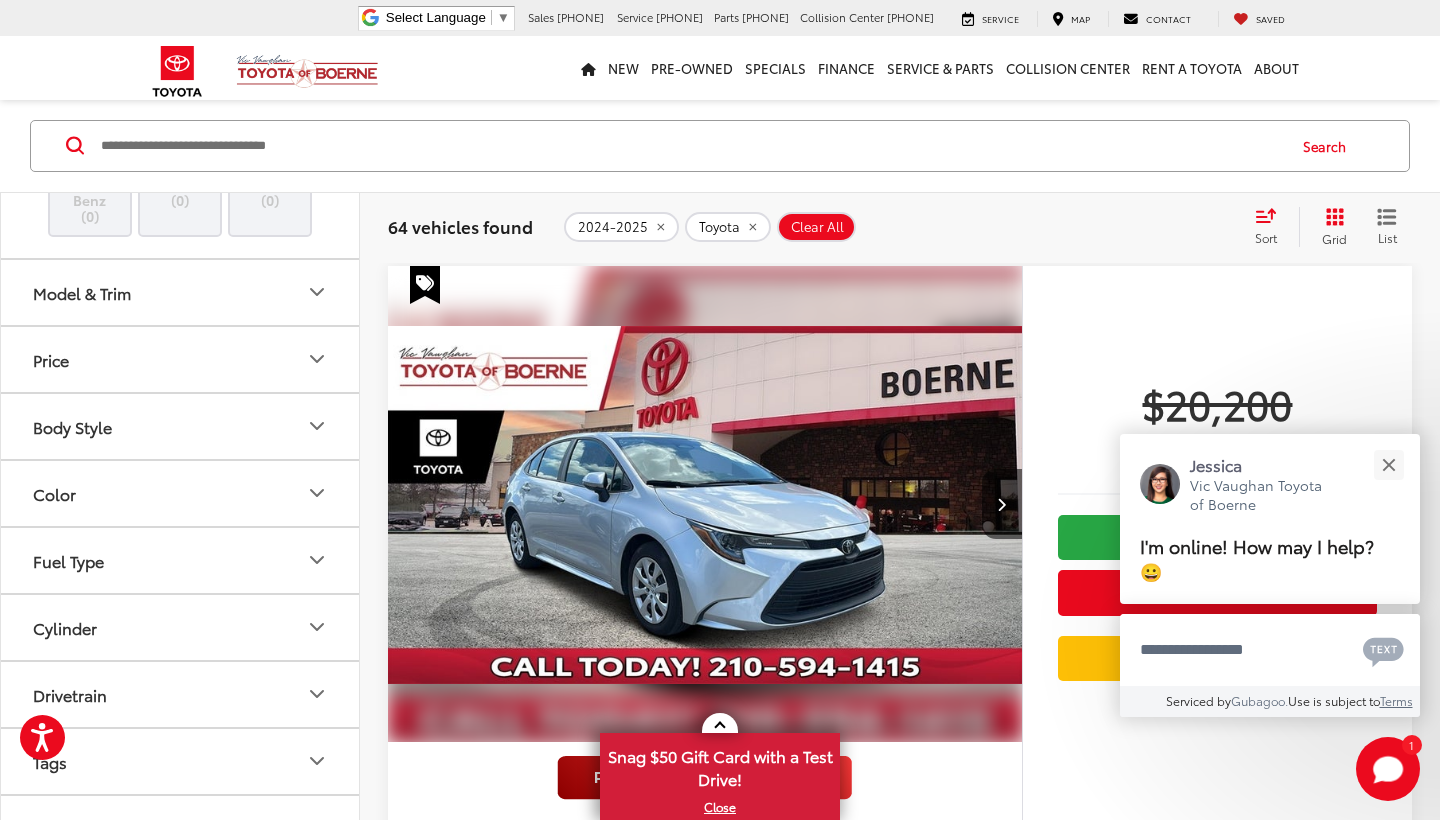 click on "Model & Trim" at bounding box center [181, 292] 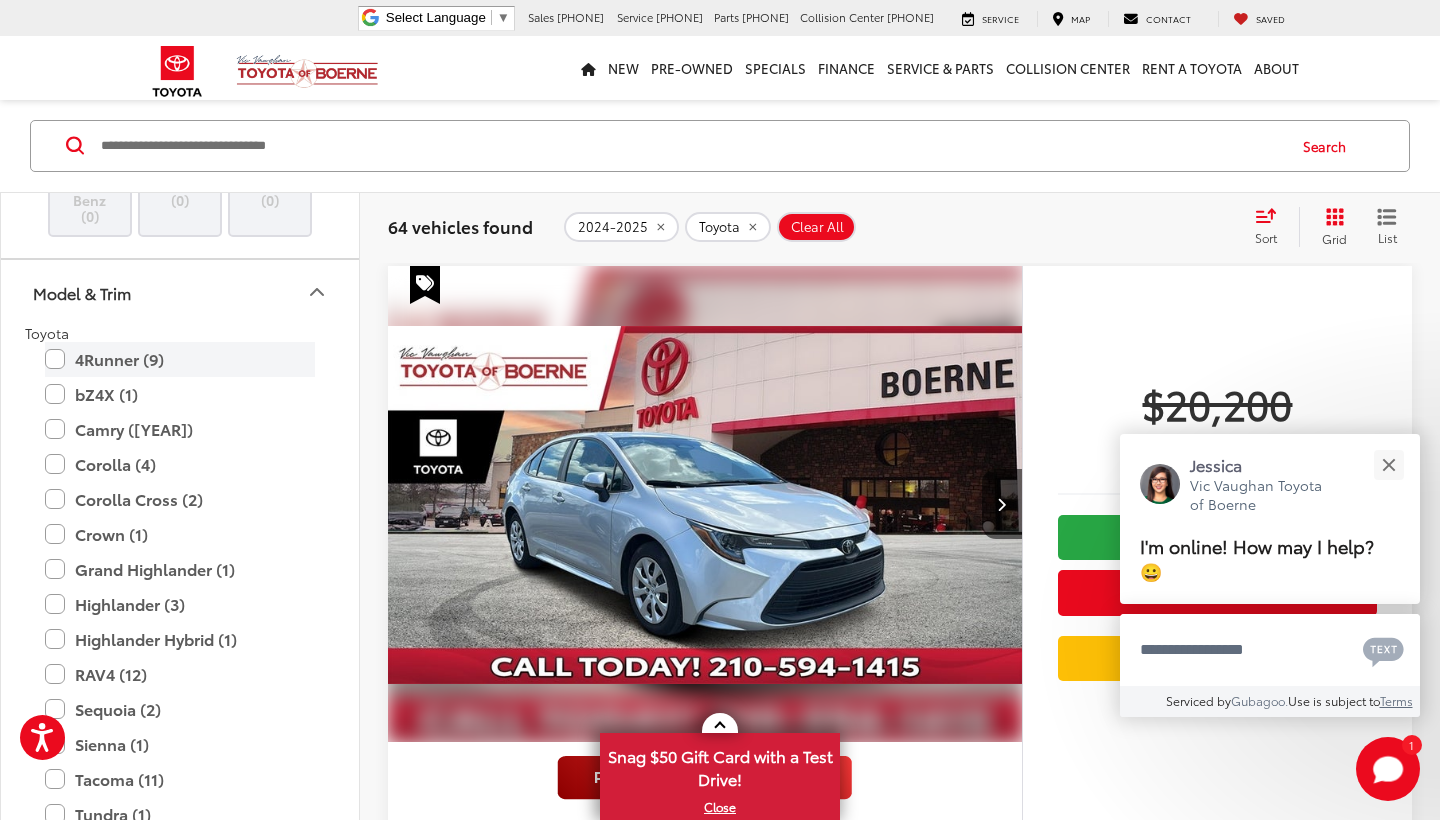 click on "4Runner (9)" at bounding box center [180, 359] 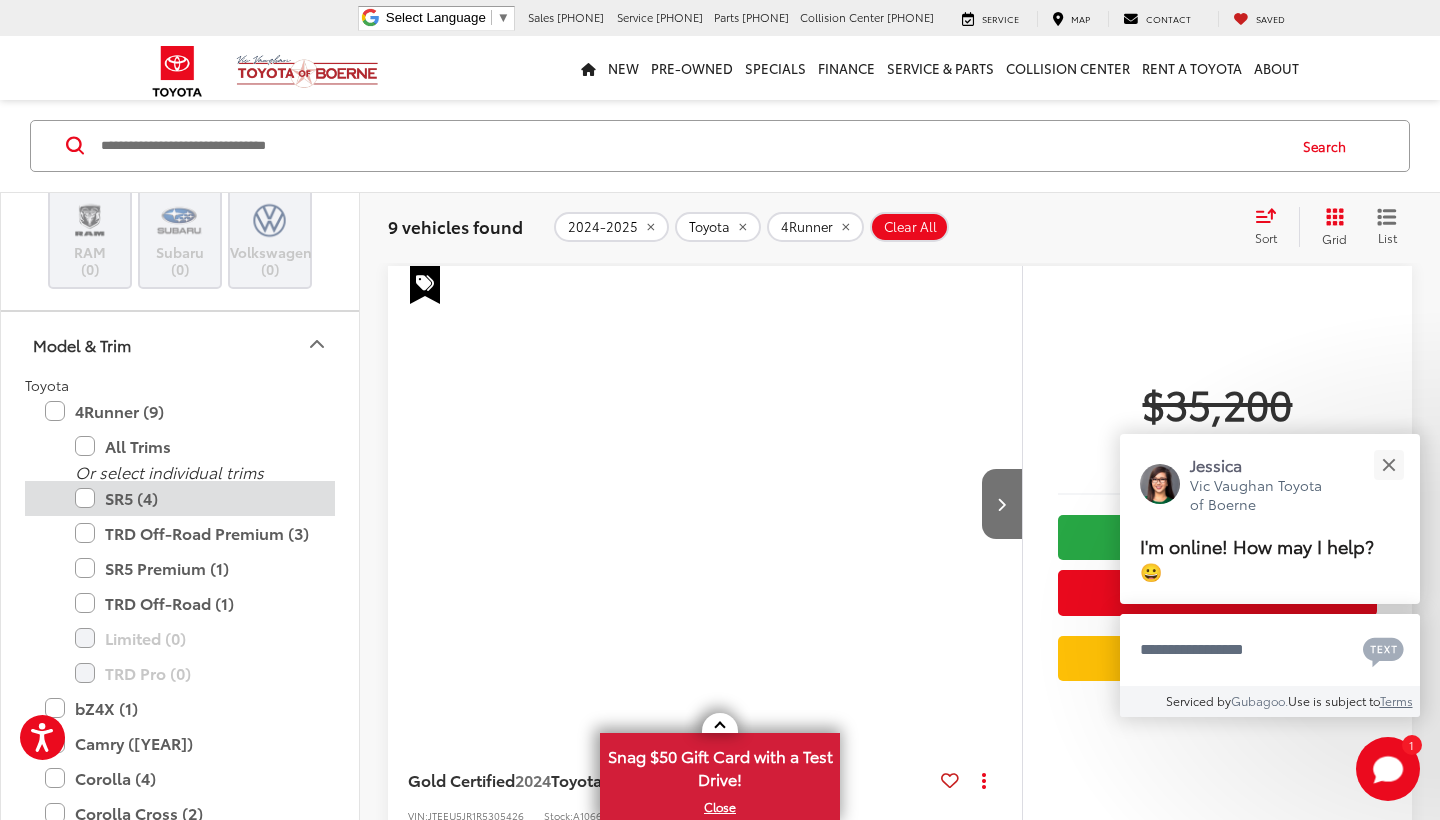 scroll, scrollTop: 1097, scrollLeft: 0, axis: vertical 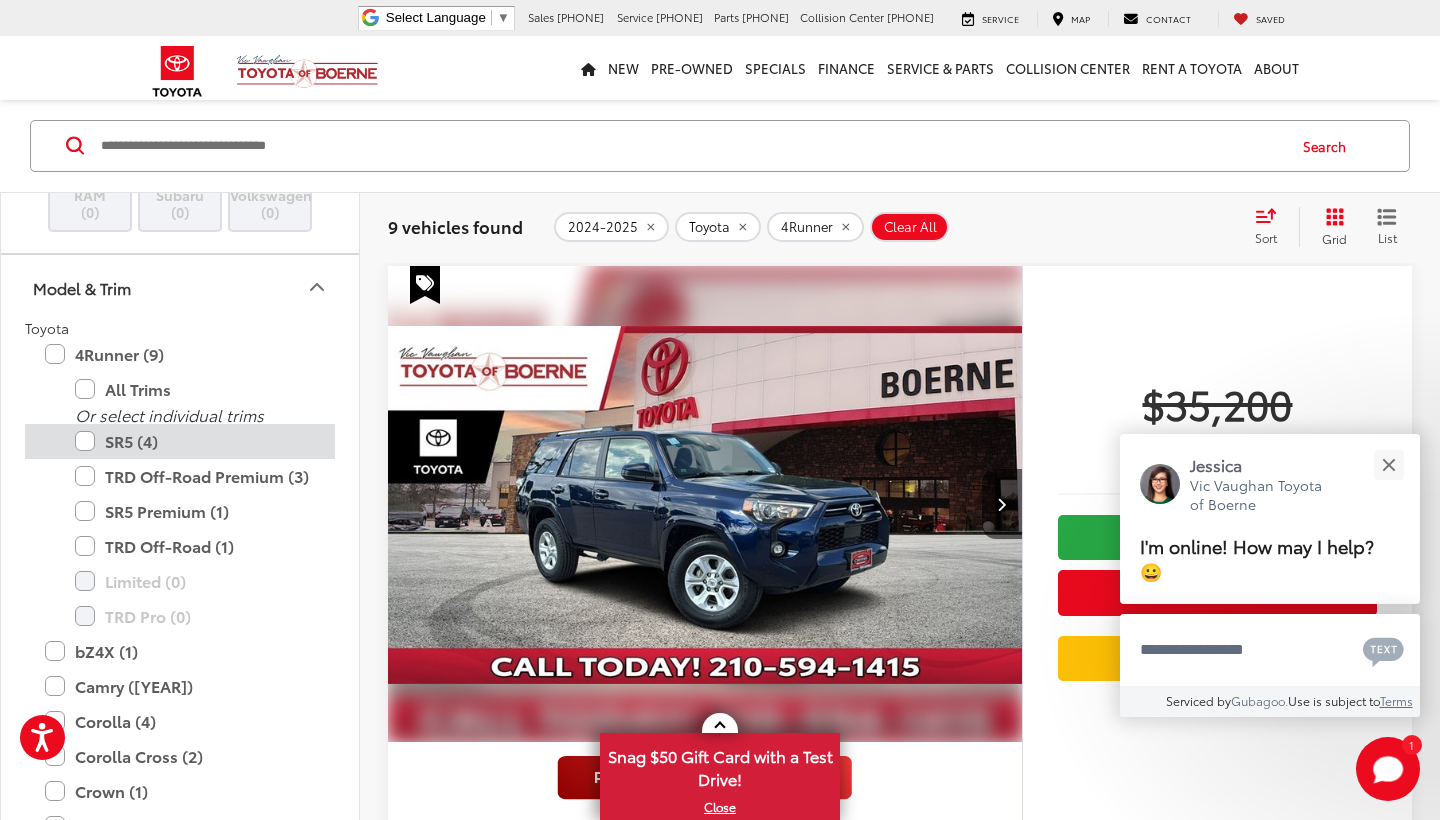 click on "SR5 (4)" at bounding box center (195, 441) 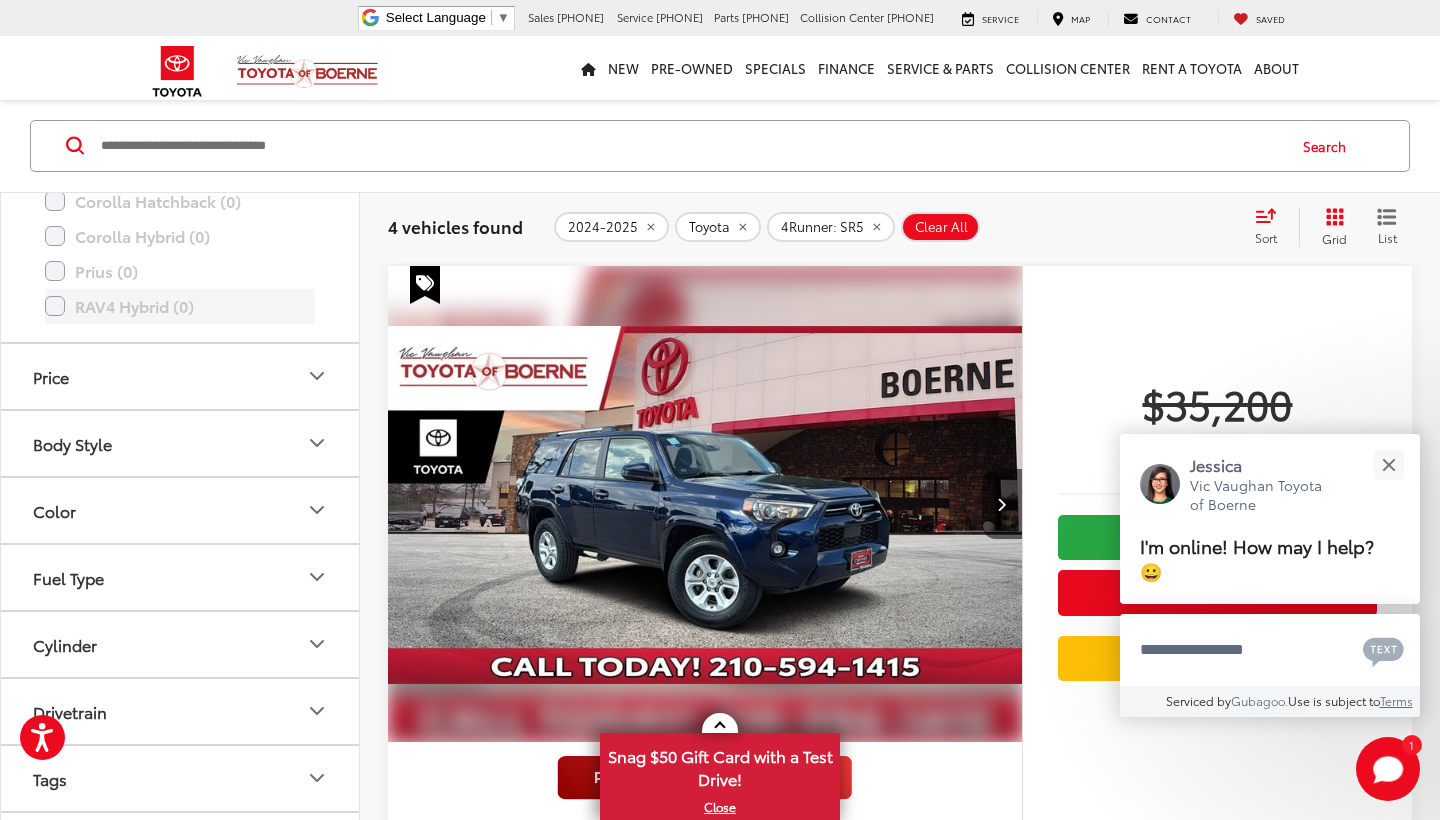 scroll, scrollTop: 2084, scrollLeft: 0, axis: vertical 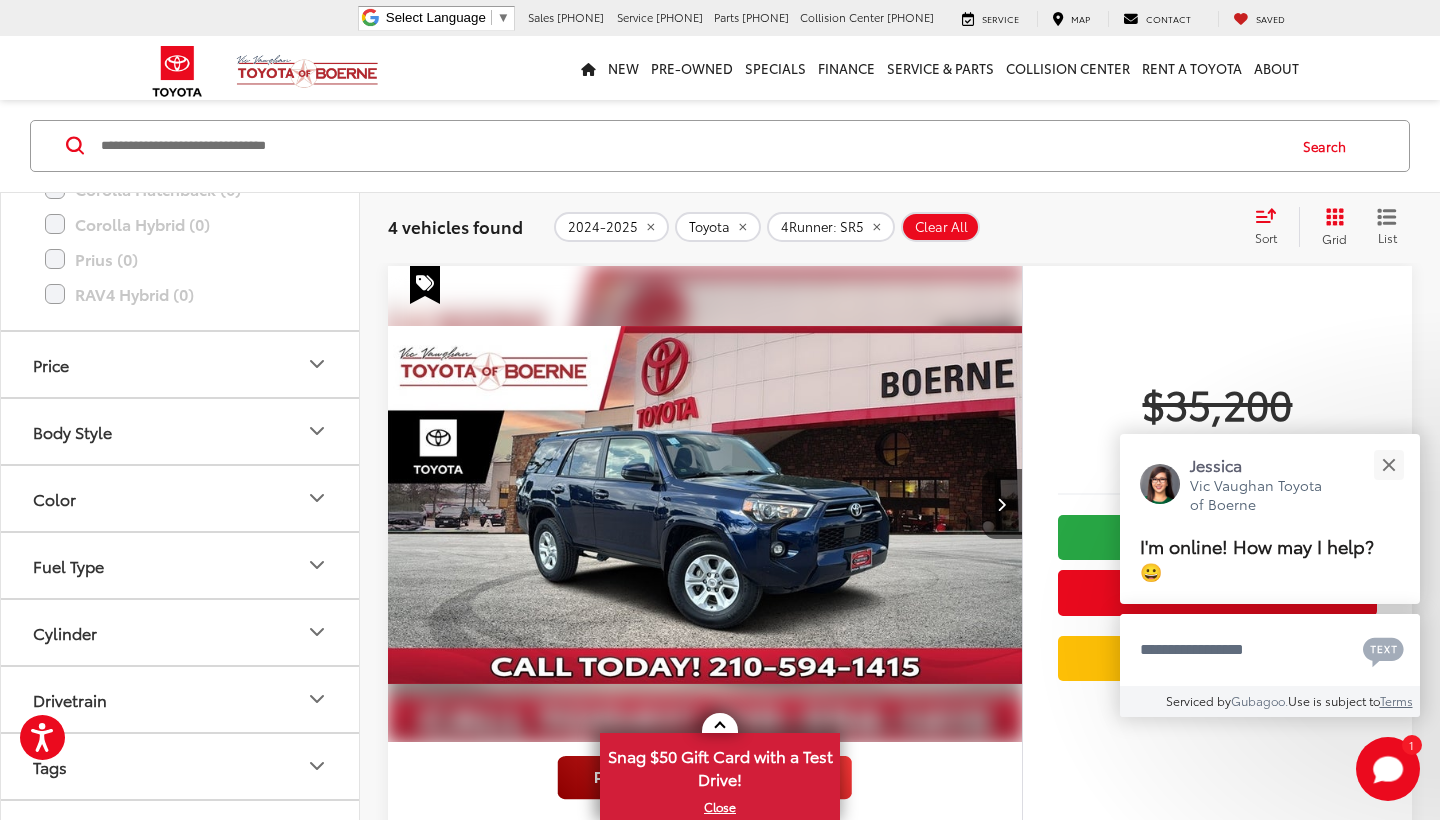 click on "Color" at bounding box center (181, 498) 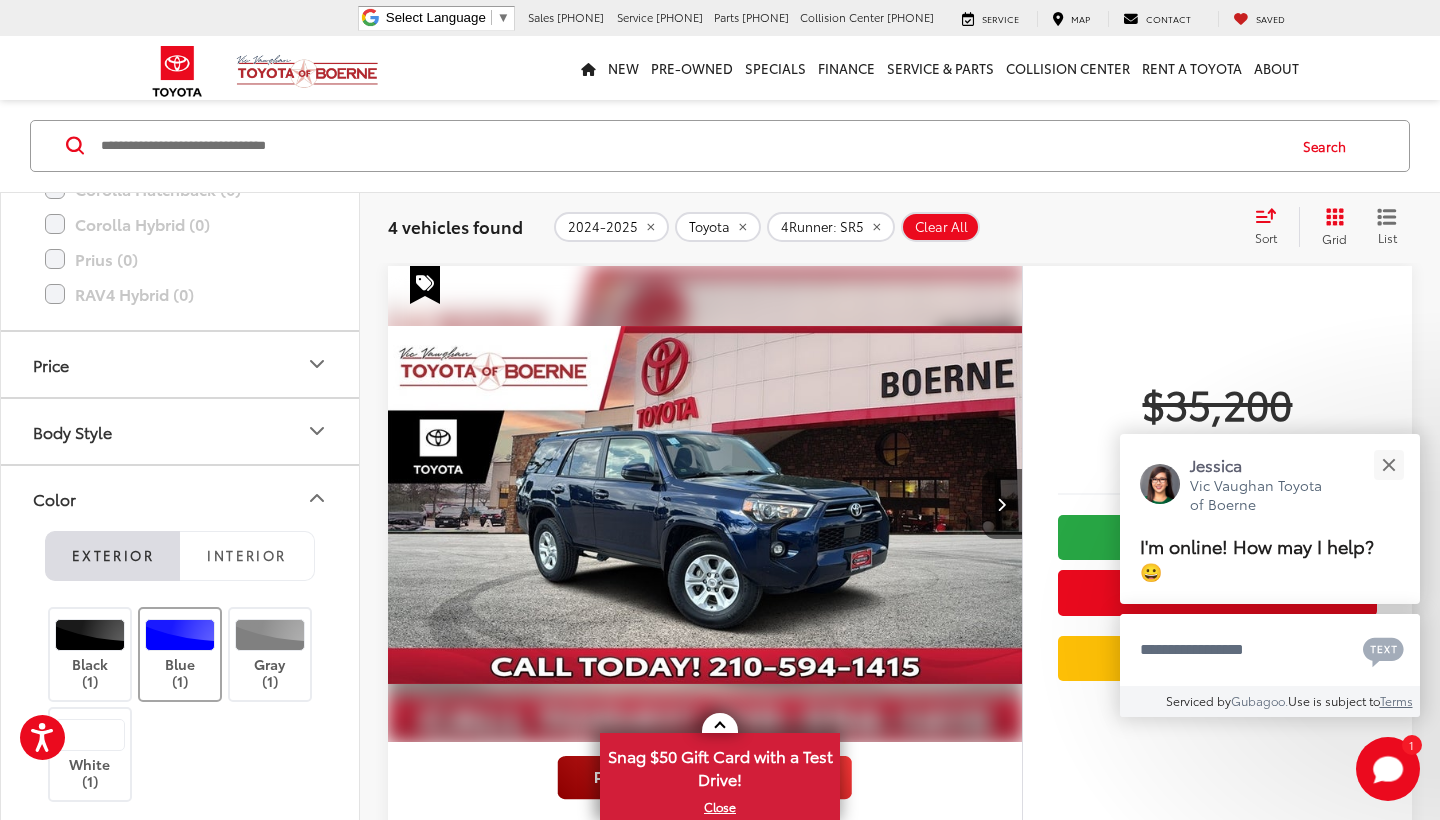 click at bounding box center [180, 635] 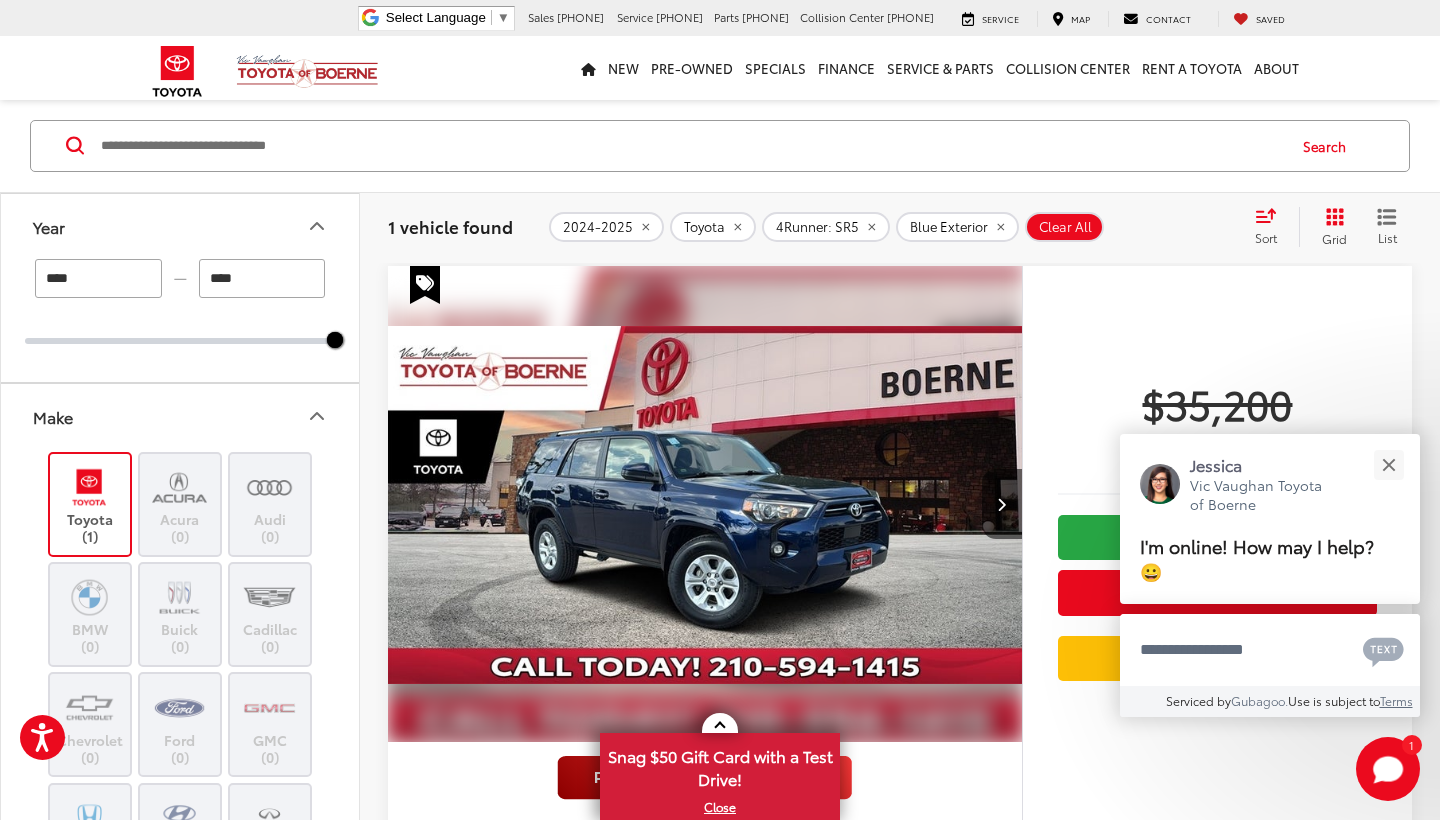 scroll, scrollTop: 0, scrollLeft: 0, axis: both 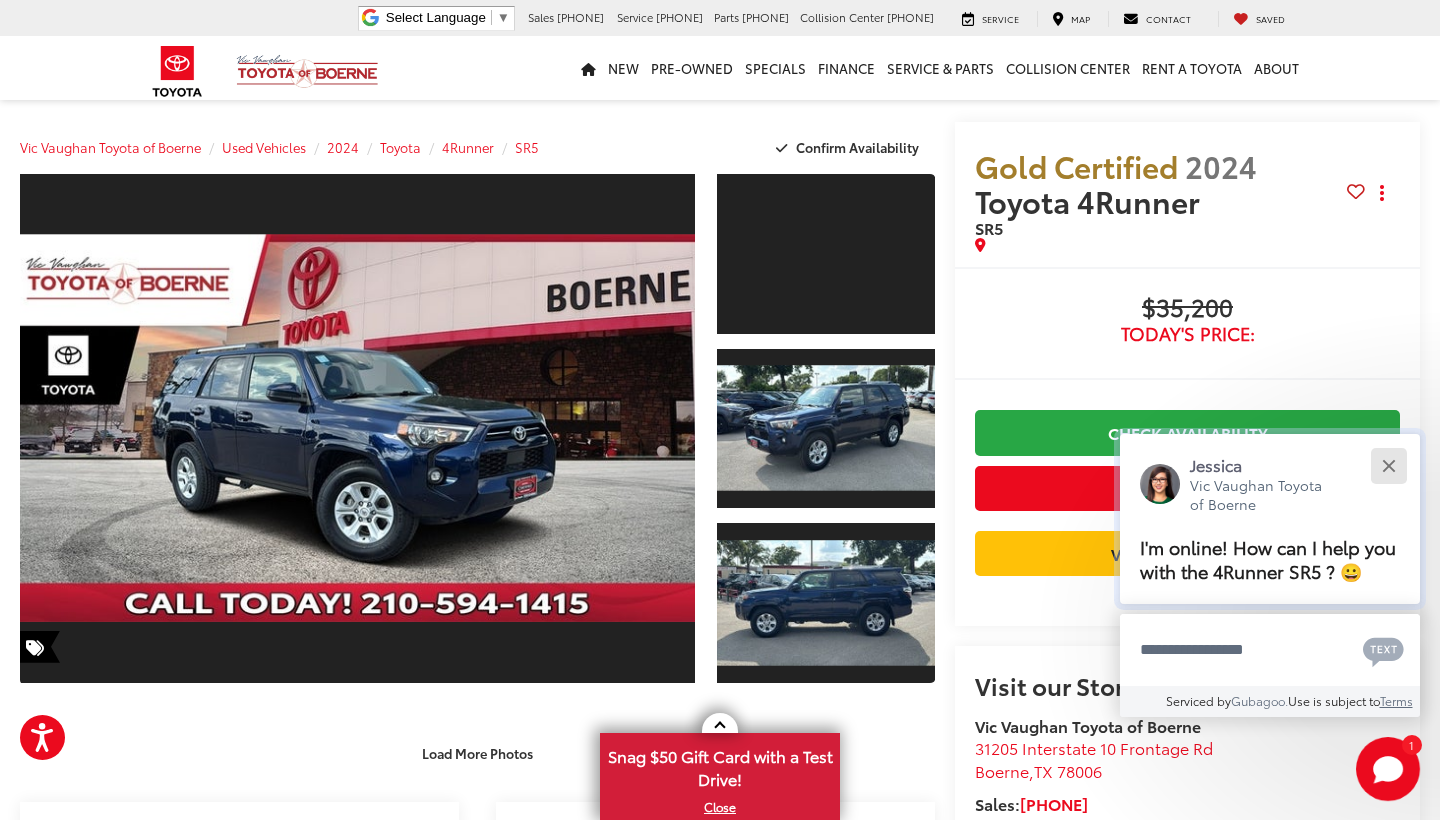 click at bounding box center (1388, 465) 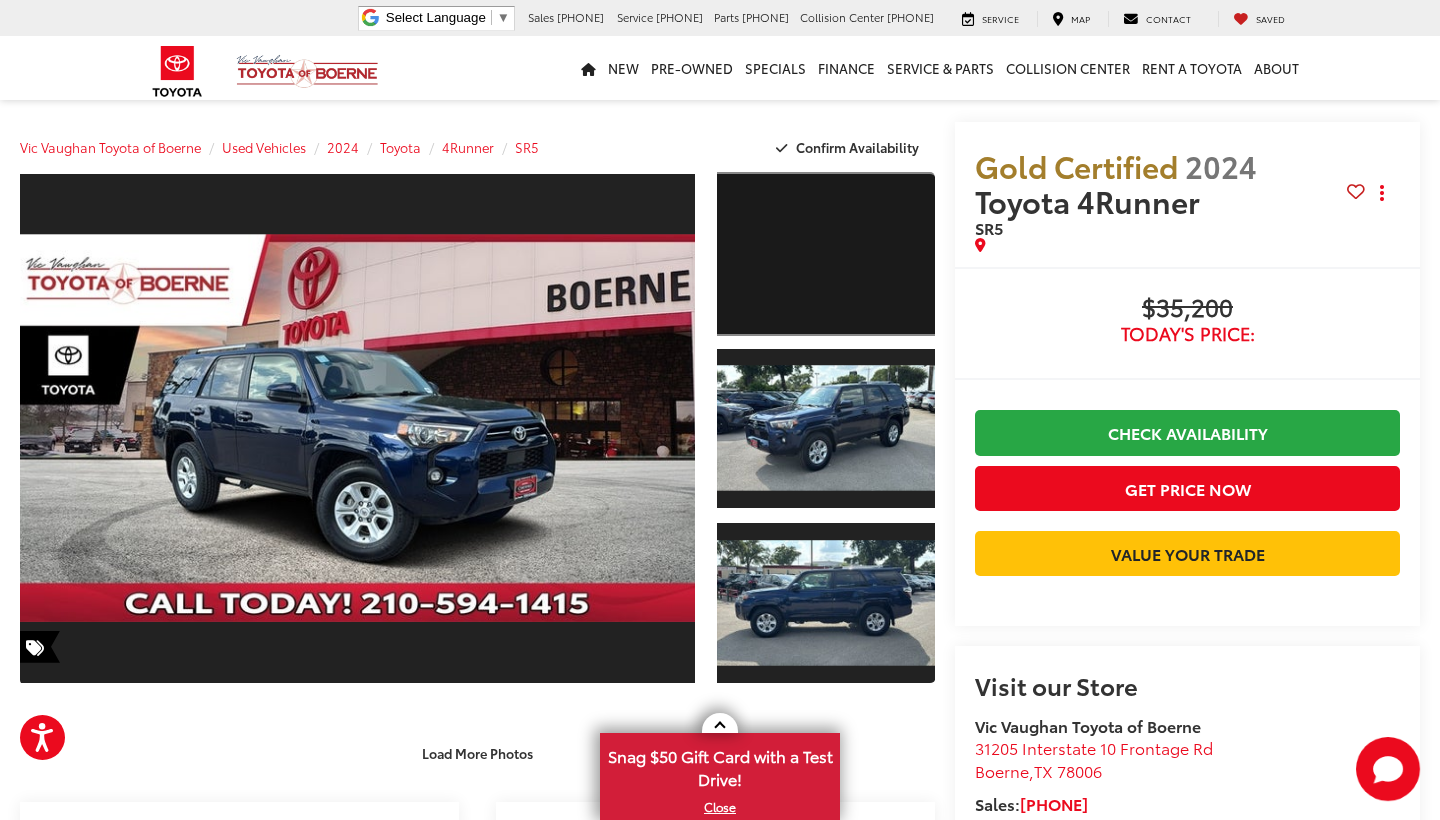 click at bounding box center [826, 254] 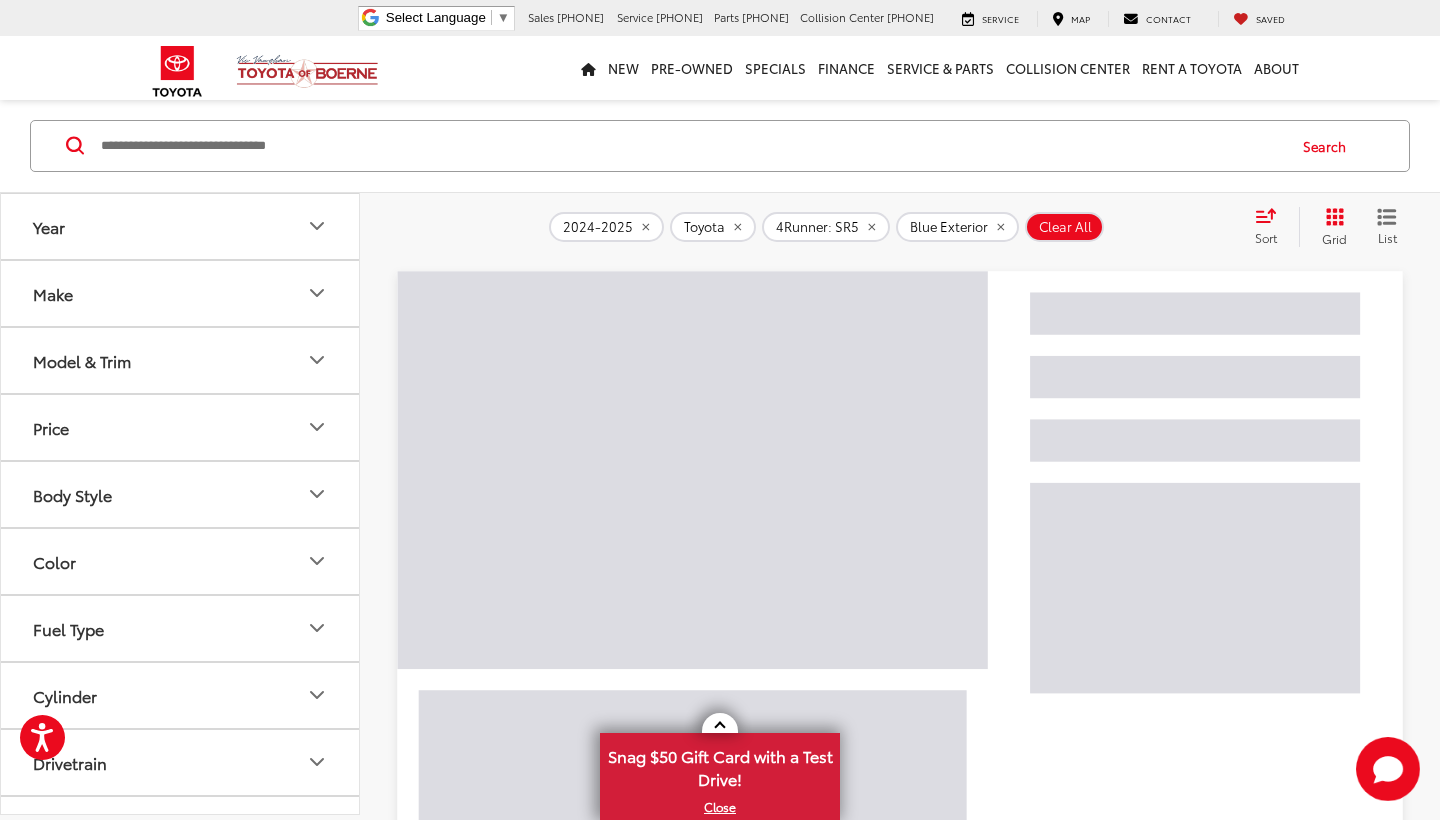 scroll, scrollTop: 0, scrollLeft: 0, axis: both 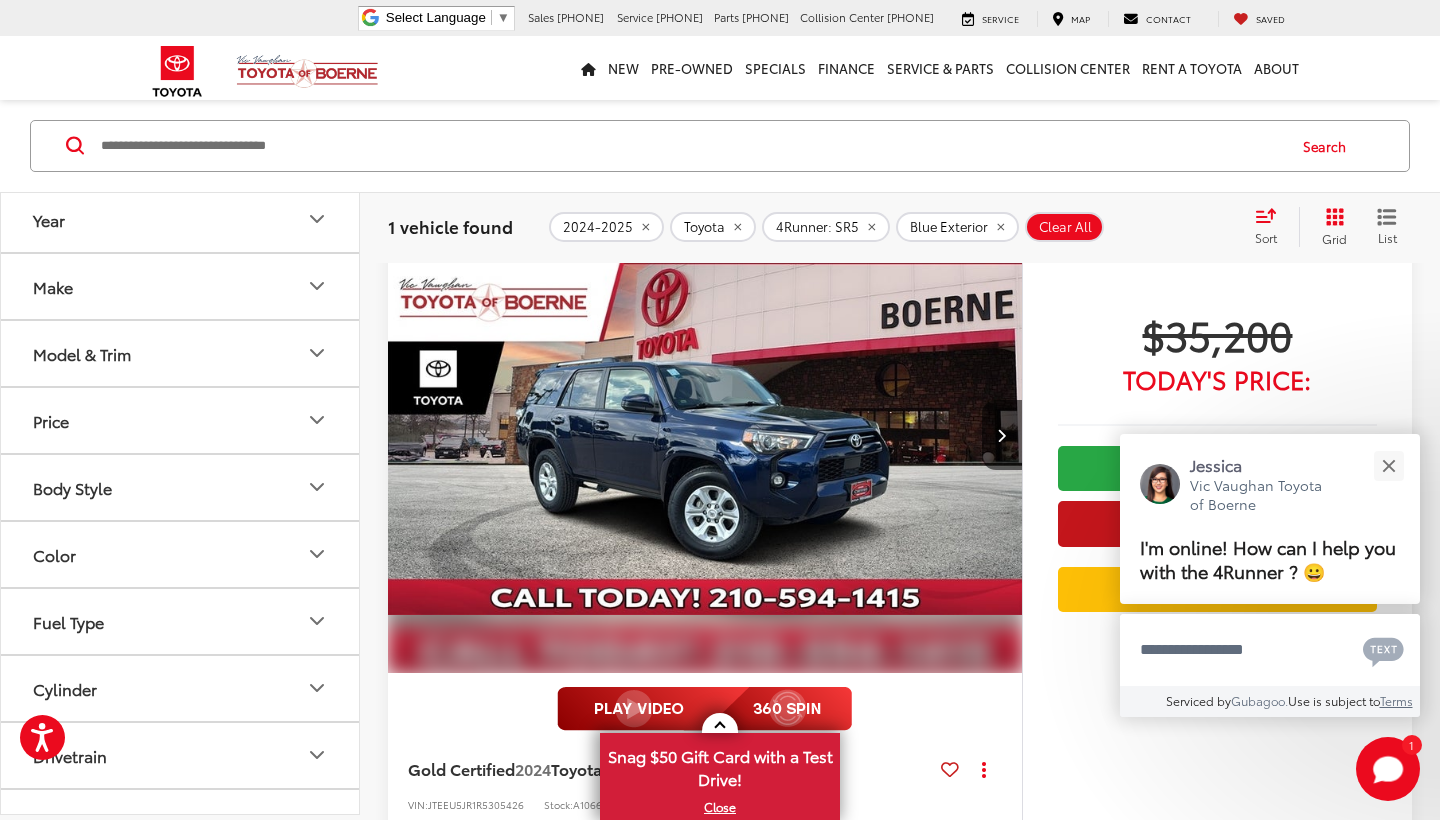 click on "Press Option+1 for screen-reader mode, Option+0 to cancel Accessibility Screen-Reader Guide, Feedback, and Issue Reporting | New window
Vic Vaughan Toyota of Boerne
Select Language ​ ▼
Sales
[PHONE]
Service
[PHONE]
Parts
[PHONE]
Collision Center
[PHONE]
[NUMBER] [STREET]
[CITY], [STATE] [ZIP]
Service
Map
Contact
Saved
Saved
Vic Vaughan Toyota of Boerne
Saved
Directions
New
New Vehicles
New Specials
New Tundra Inventory
Schedule Test Drive
ToyotaCare
Toyota Safety Sense
Model Research
Toyota Reviews
Toyota Comparisons" at bounding box center [720, 806] 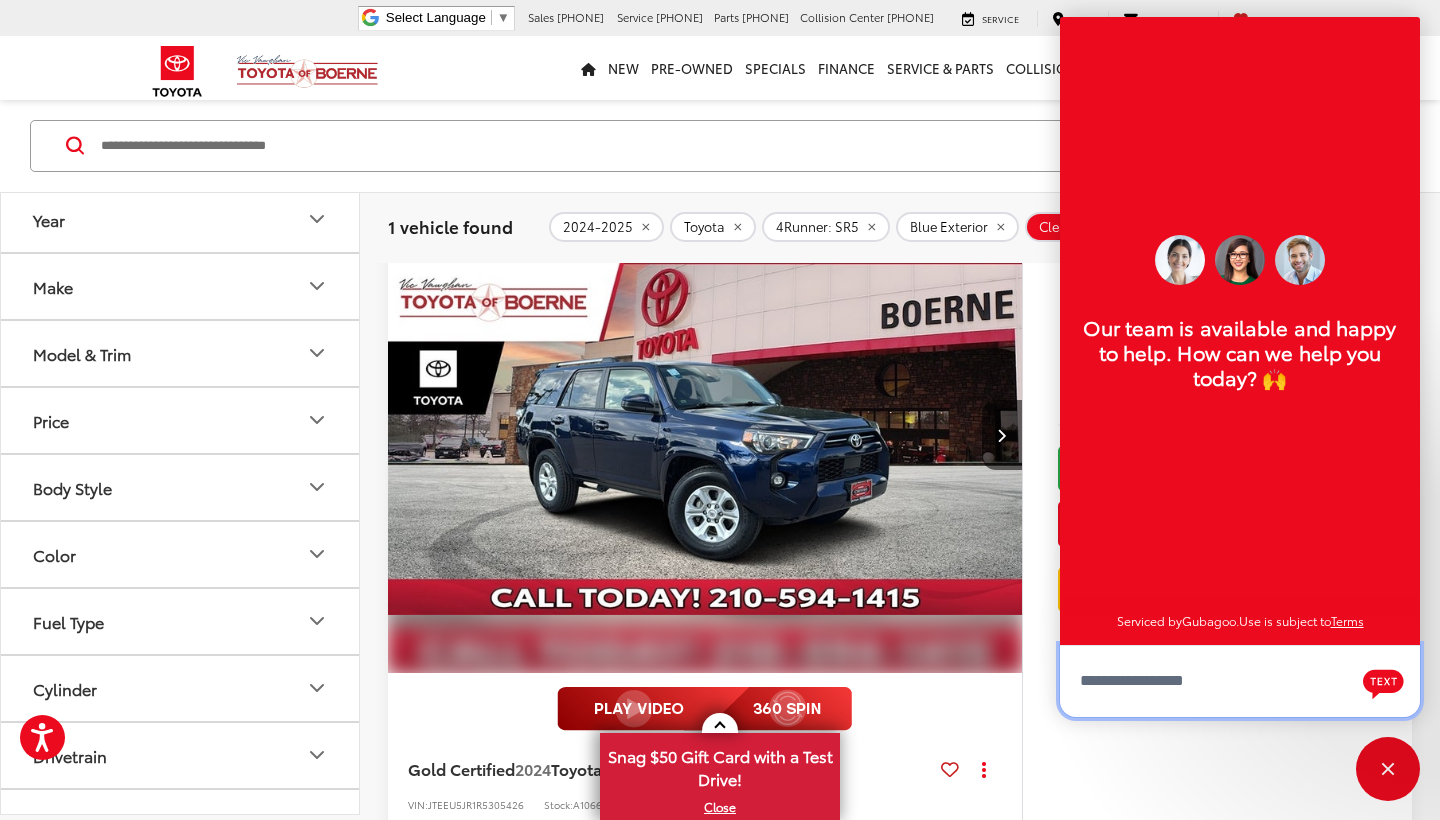 scroll, scrollTop: 24, scrollLeft: 0, axis: vertical 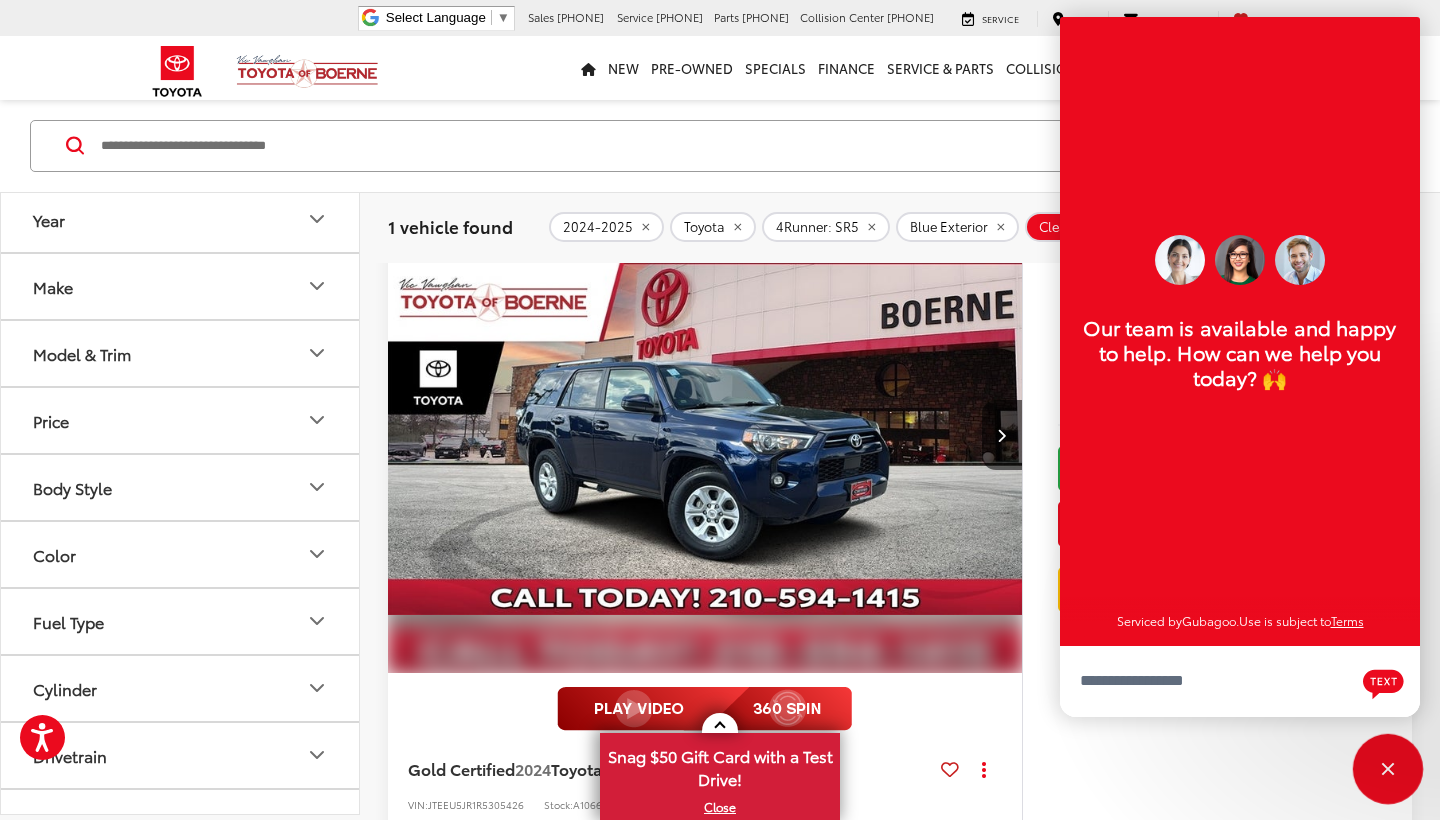 click at bounding box center [1388, 769] 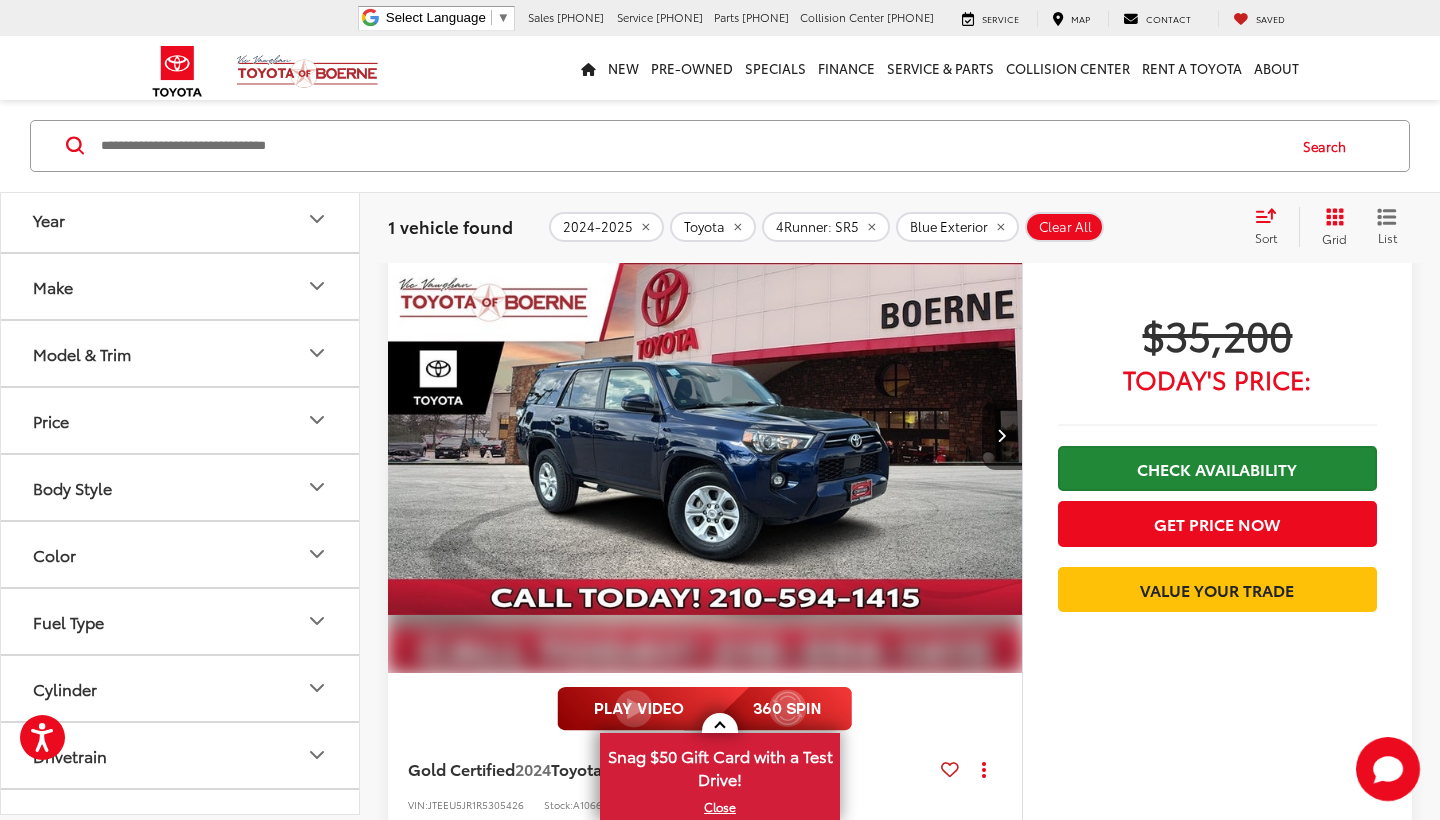 click on "Check Availability" at bounding box center [1217, 468] 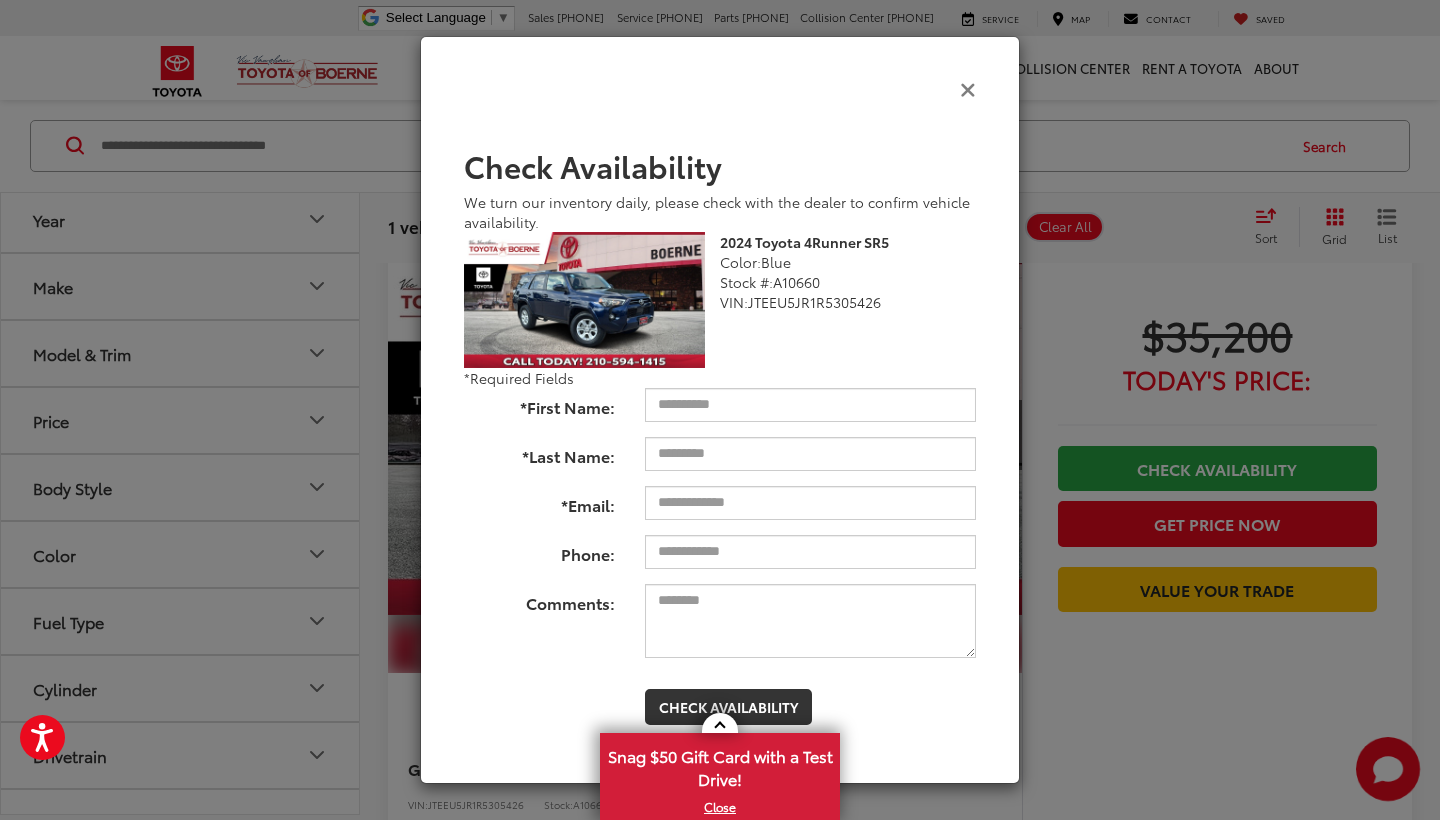 click at bounding box center [968, 88] 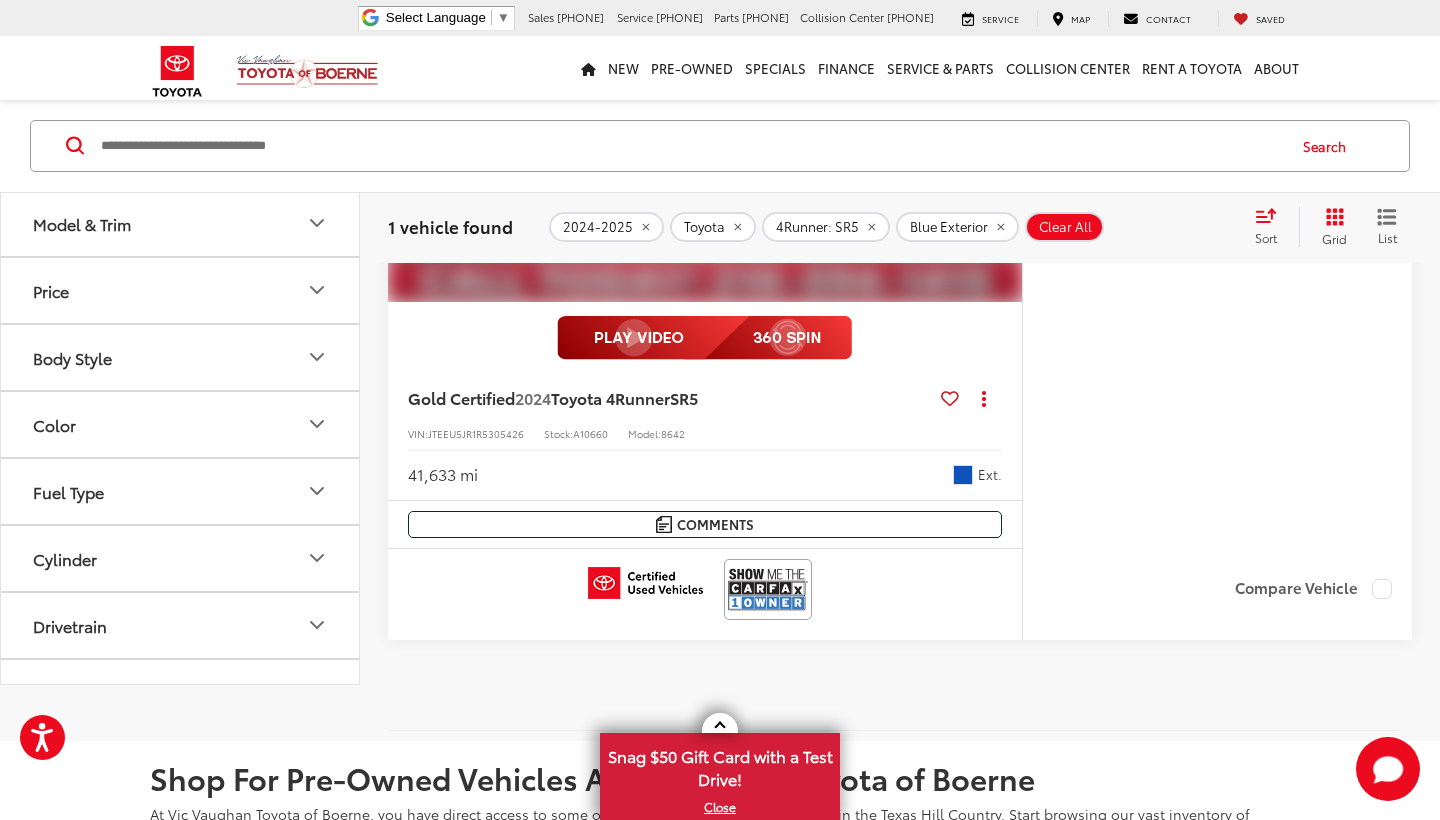 scroll, scrollTop: 545, scrollLeft: 0, axis: vertical 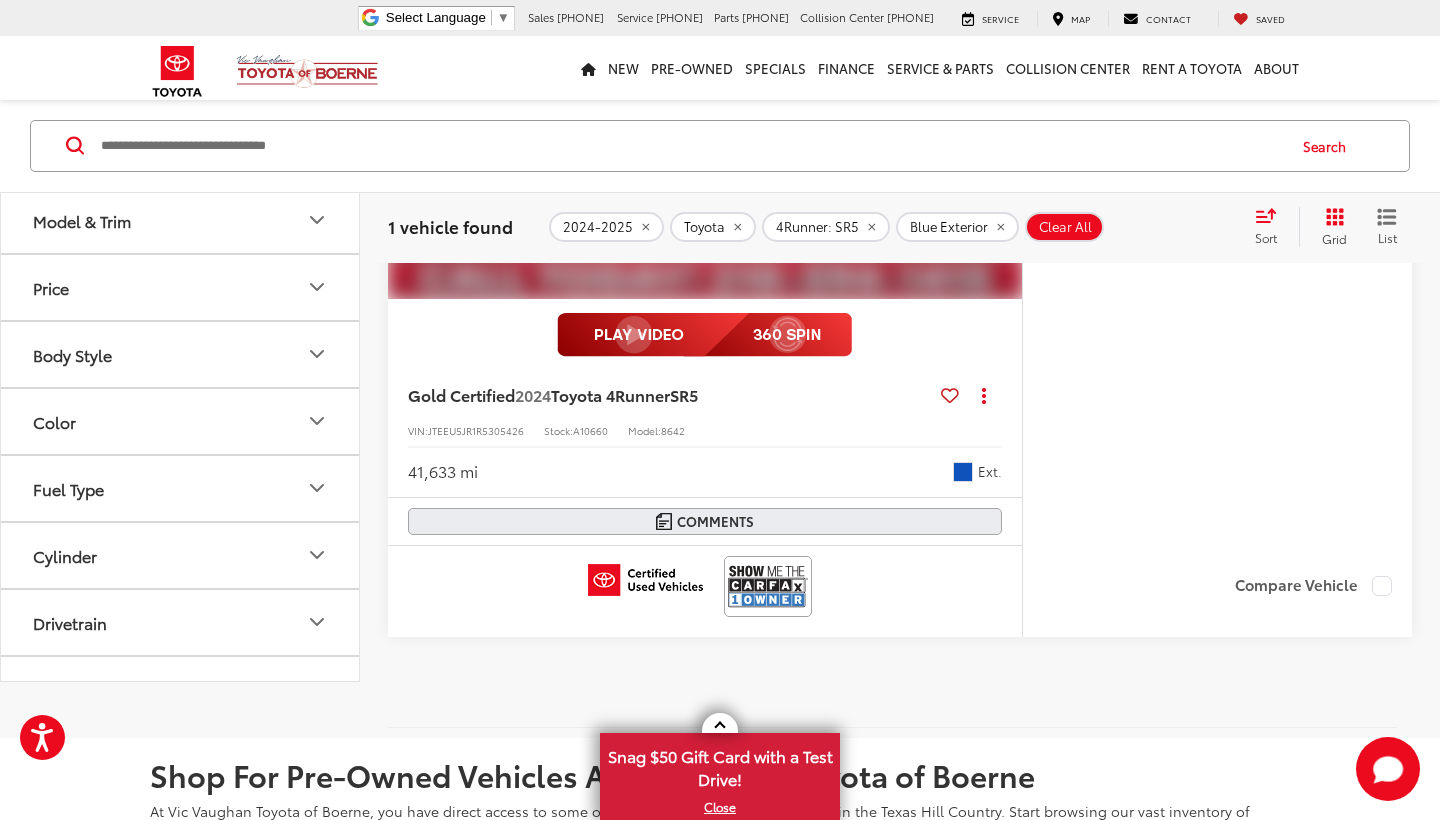 click at bounding box center (664, 521) 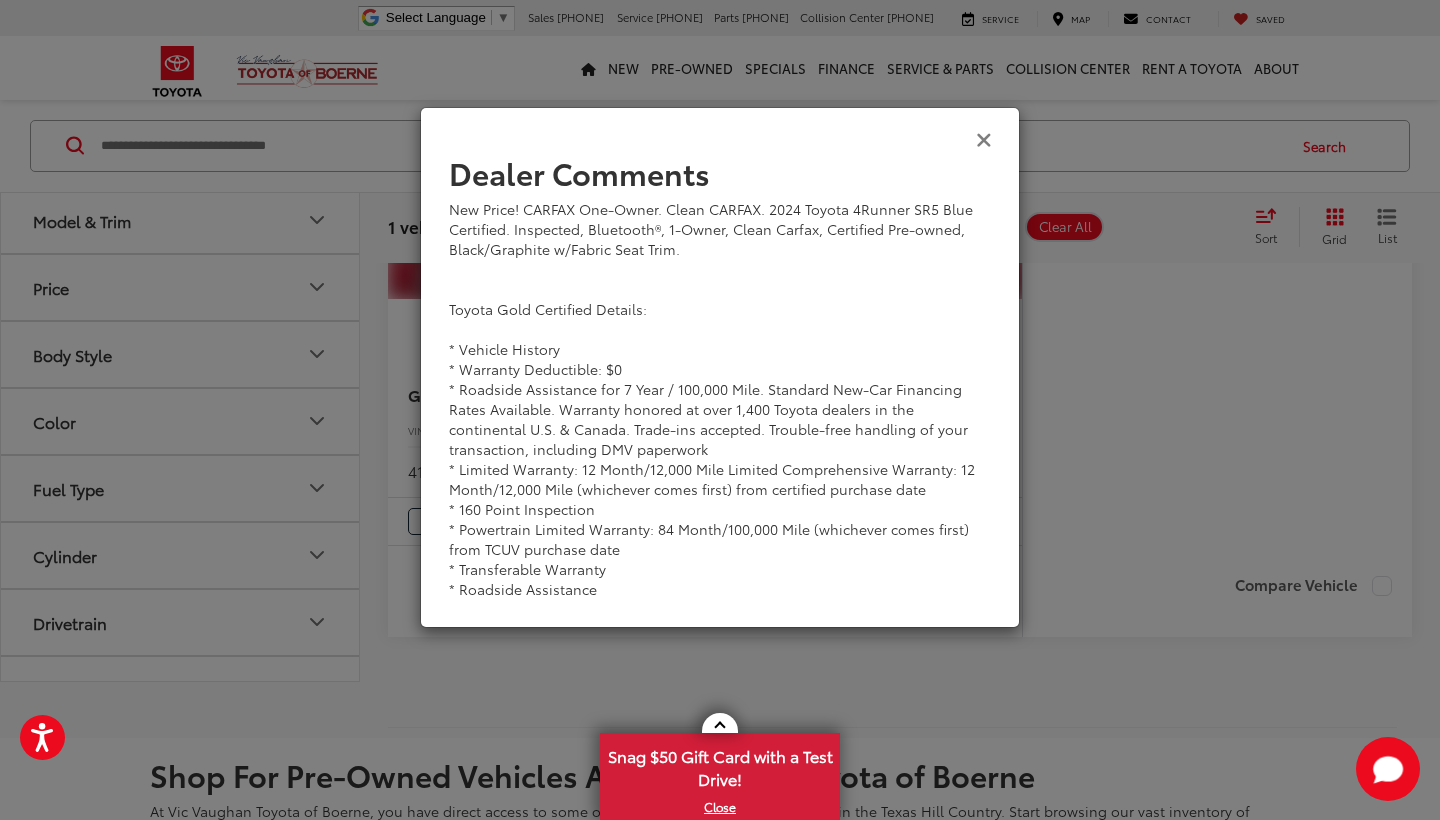 click at bounding box center [984, 138] 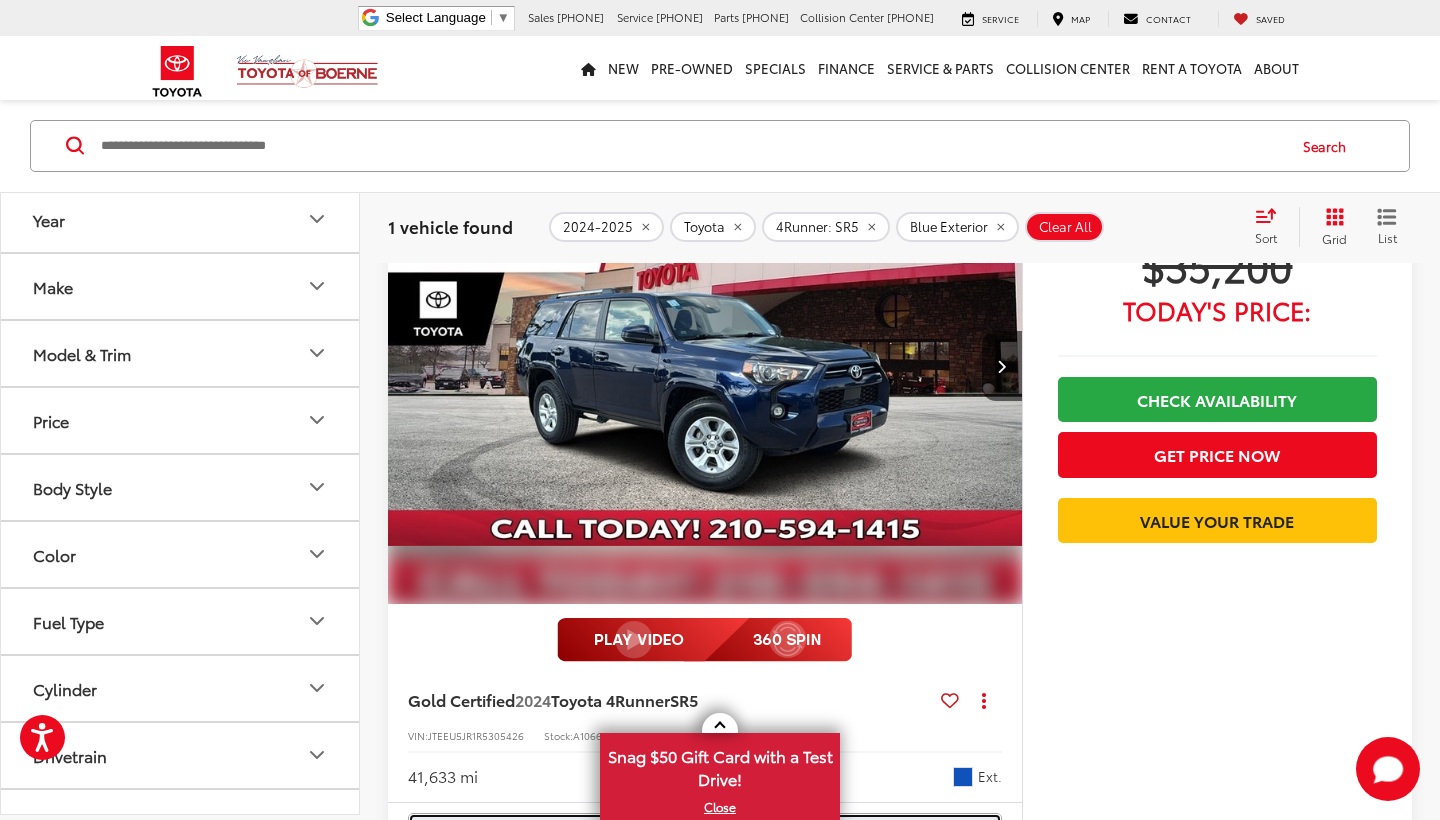 scroll, scrollTop: 241, scrollLeft: 0, axis: vertical 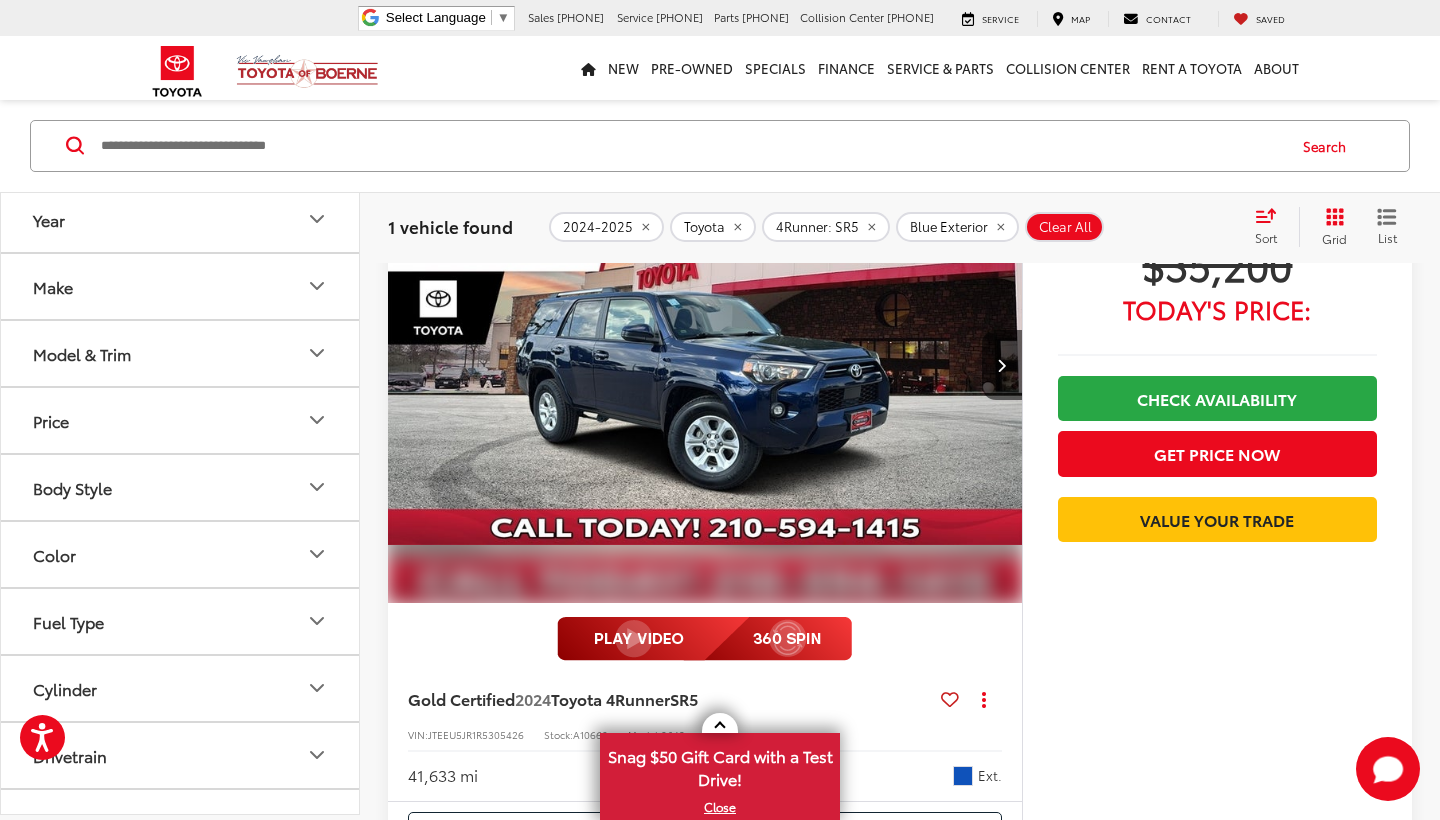 click at bounding box center [705, 366] 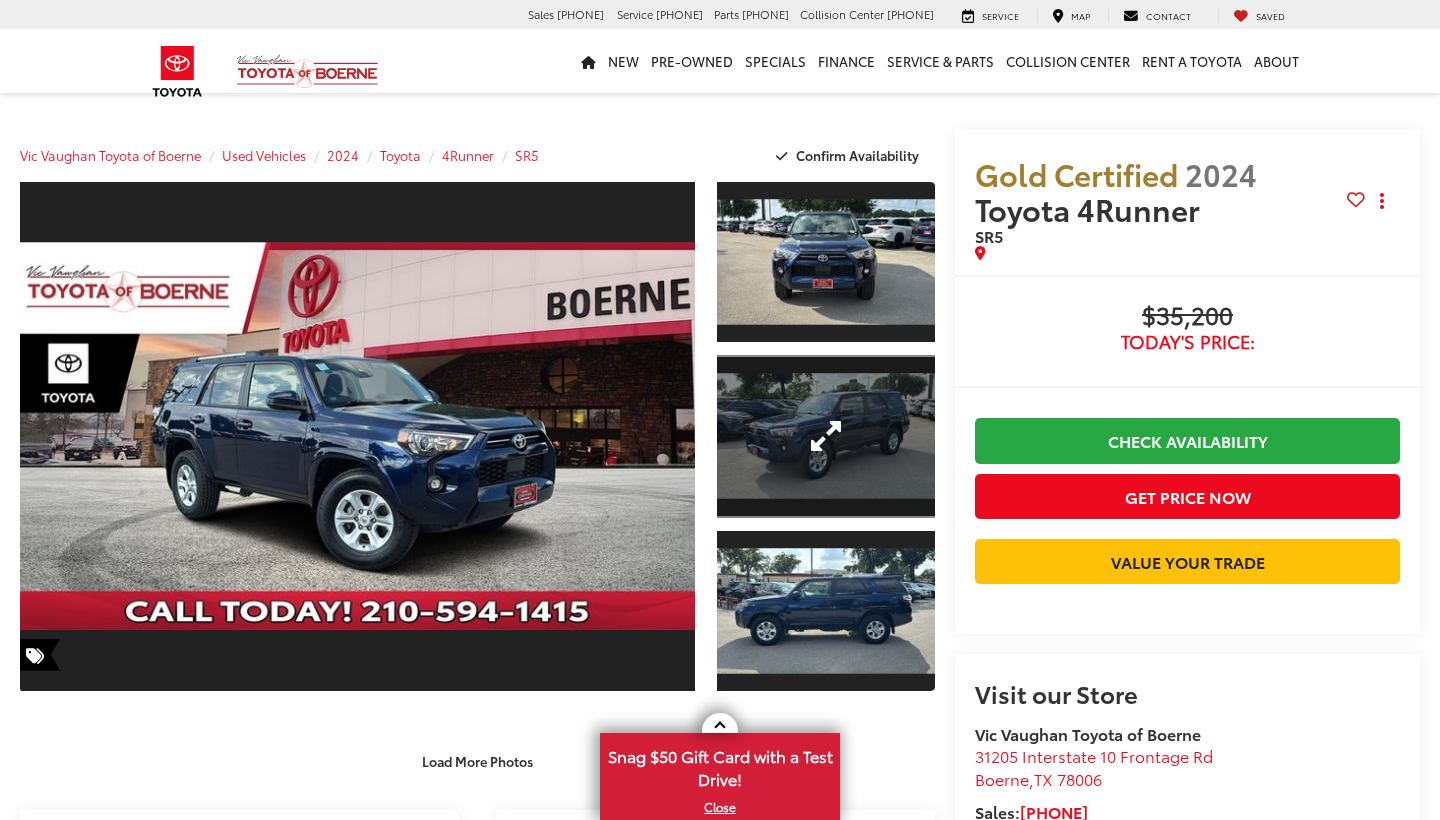 scroll, scrollTop: 0, scrollLeft: 0, axis: both 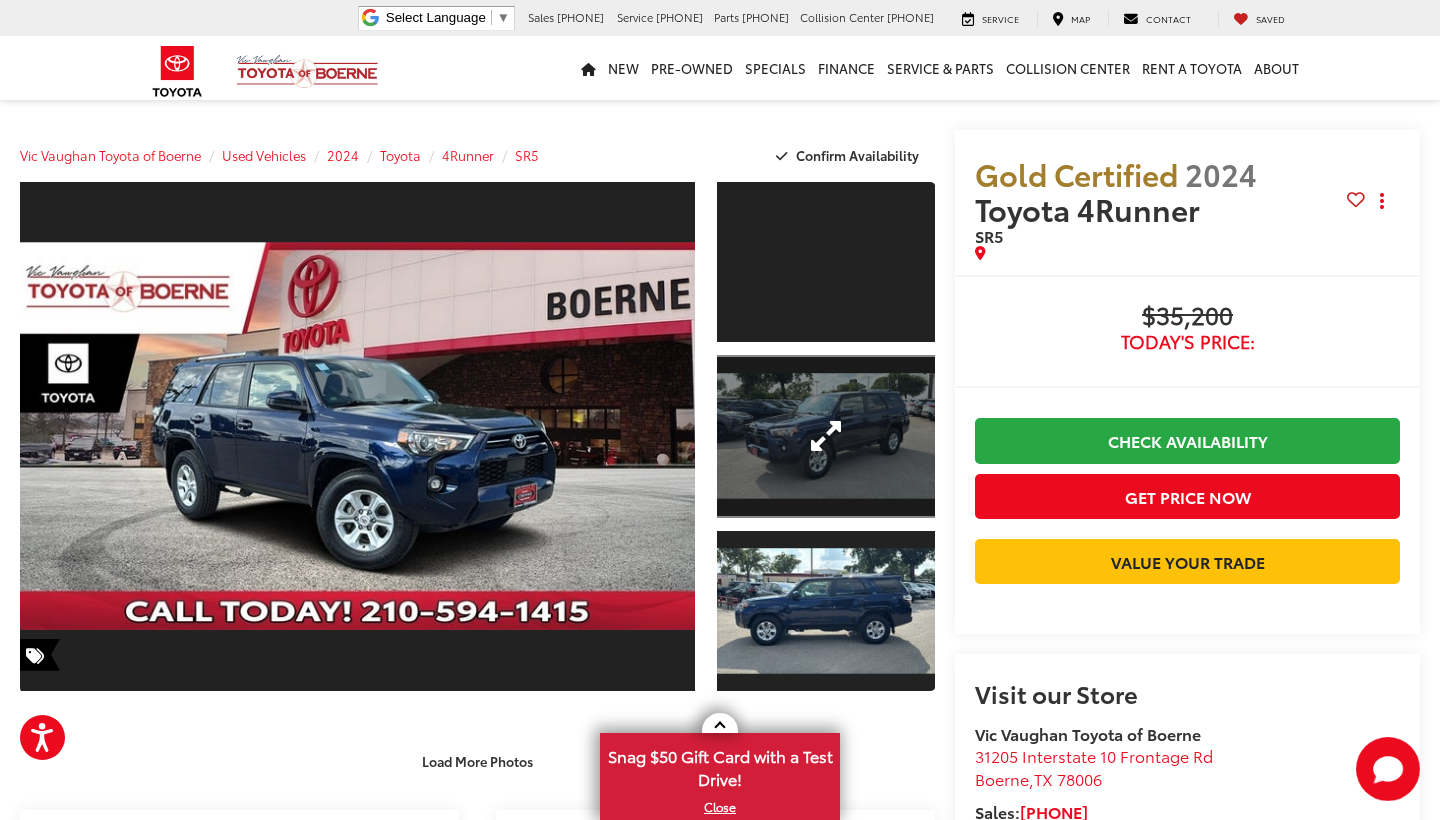 click at bounding box center (826, 437) 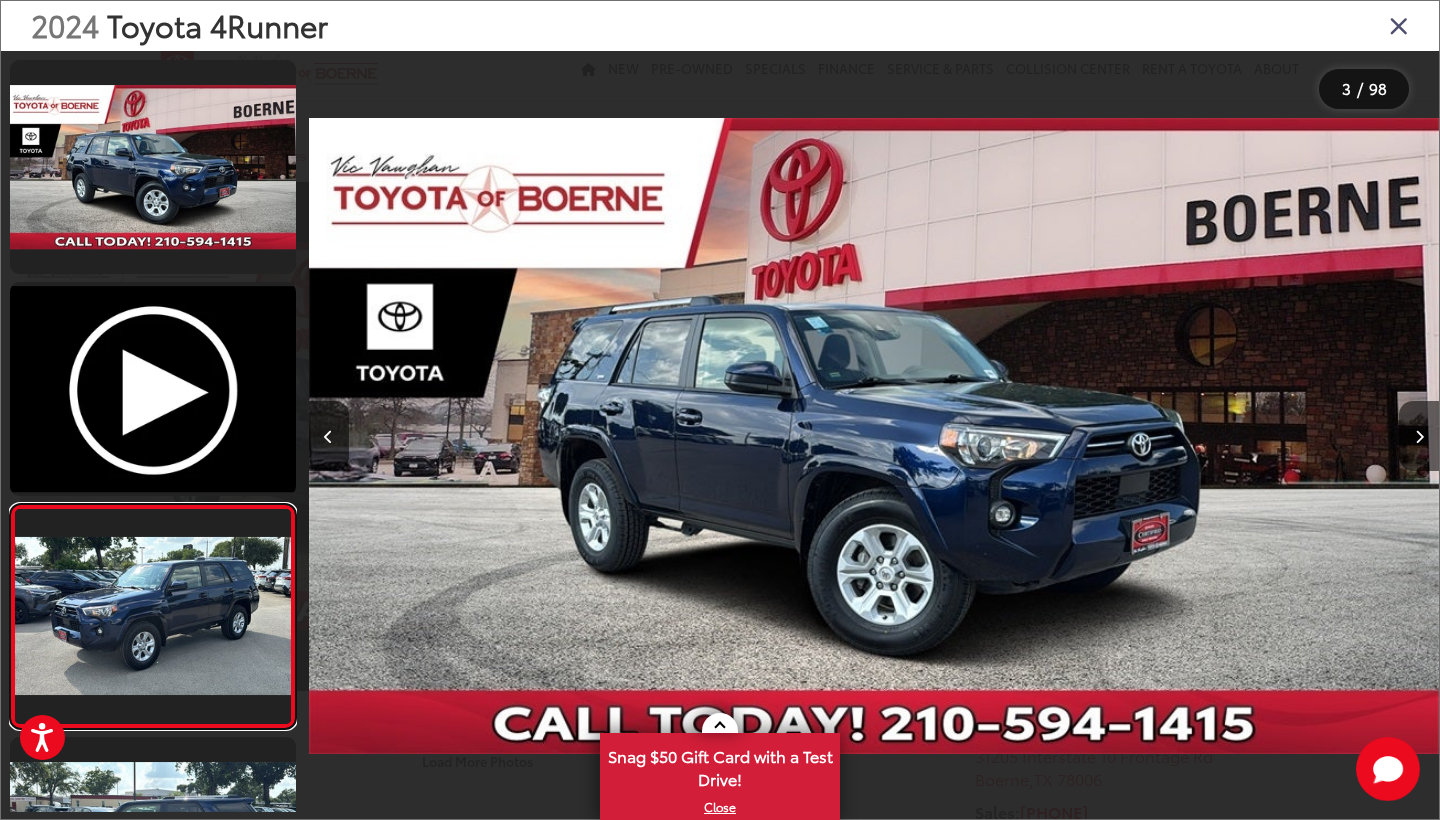 scroll, scrollTop: 0, scrollLeft: 2261, axis: horizontal 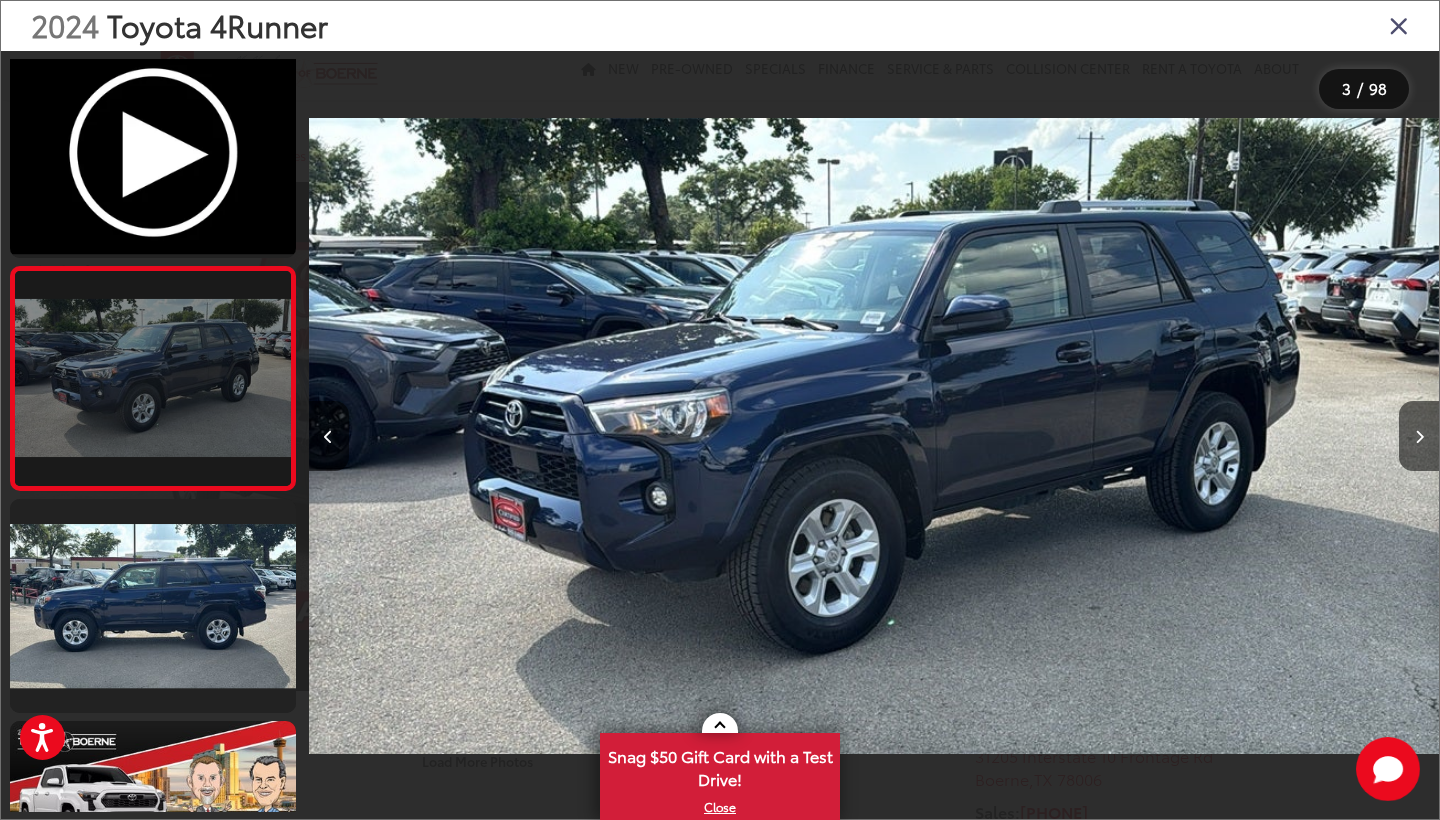 click at bounding box center (153, 378) 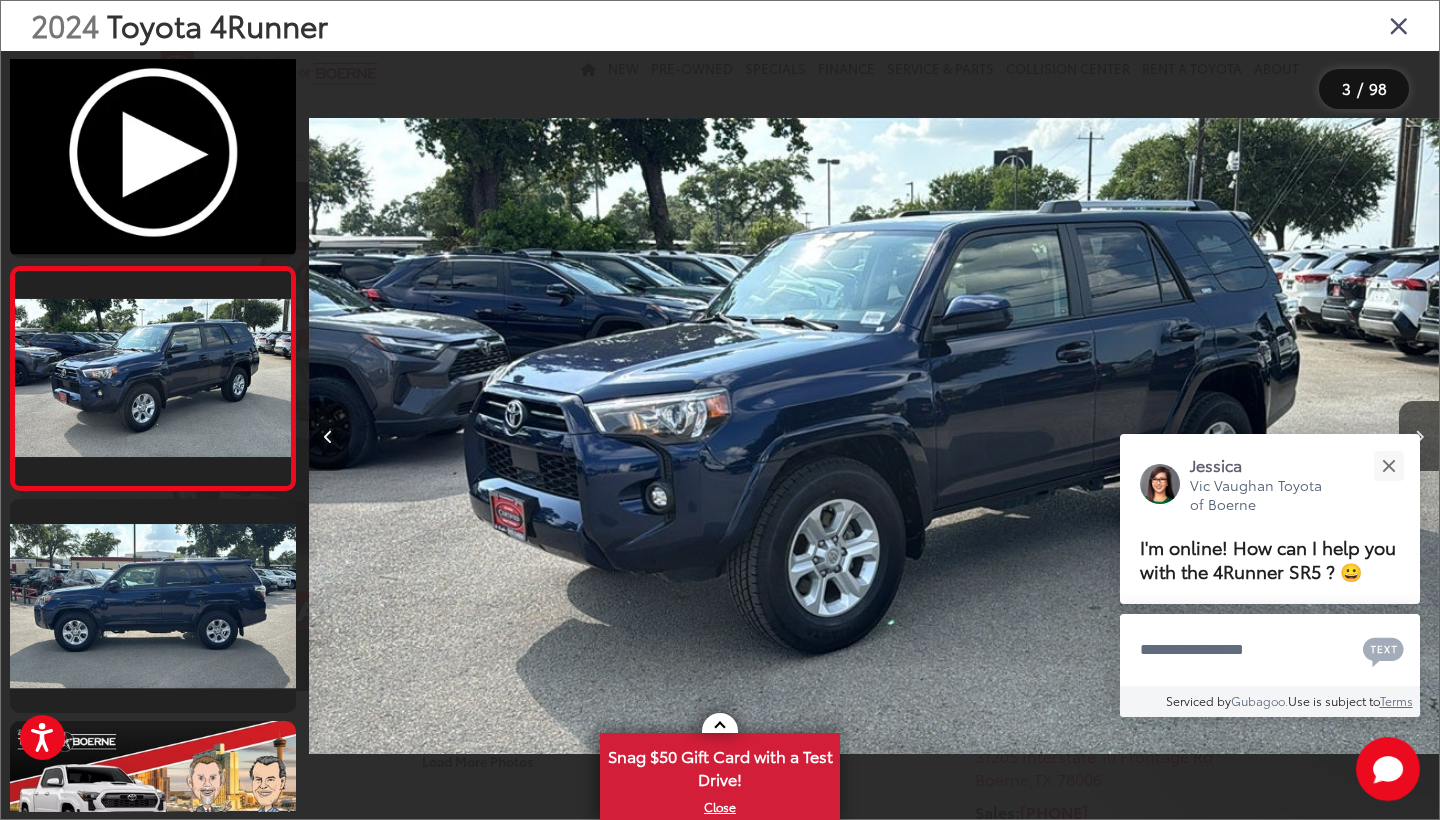 click at bounding box center (329, 436) 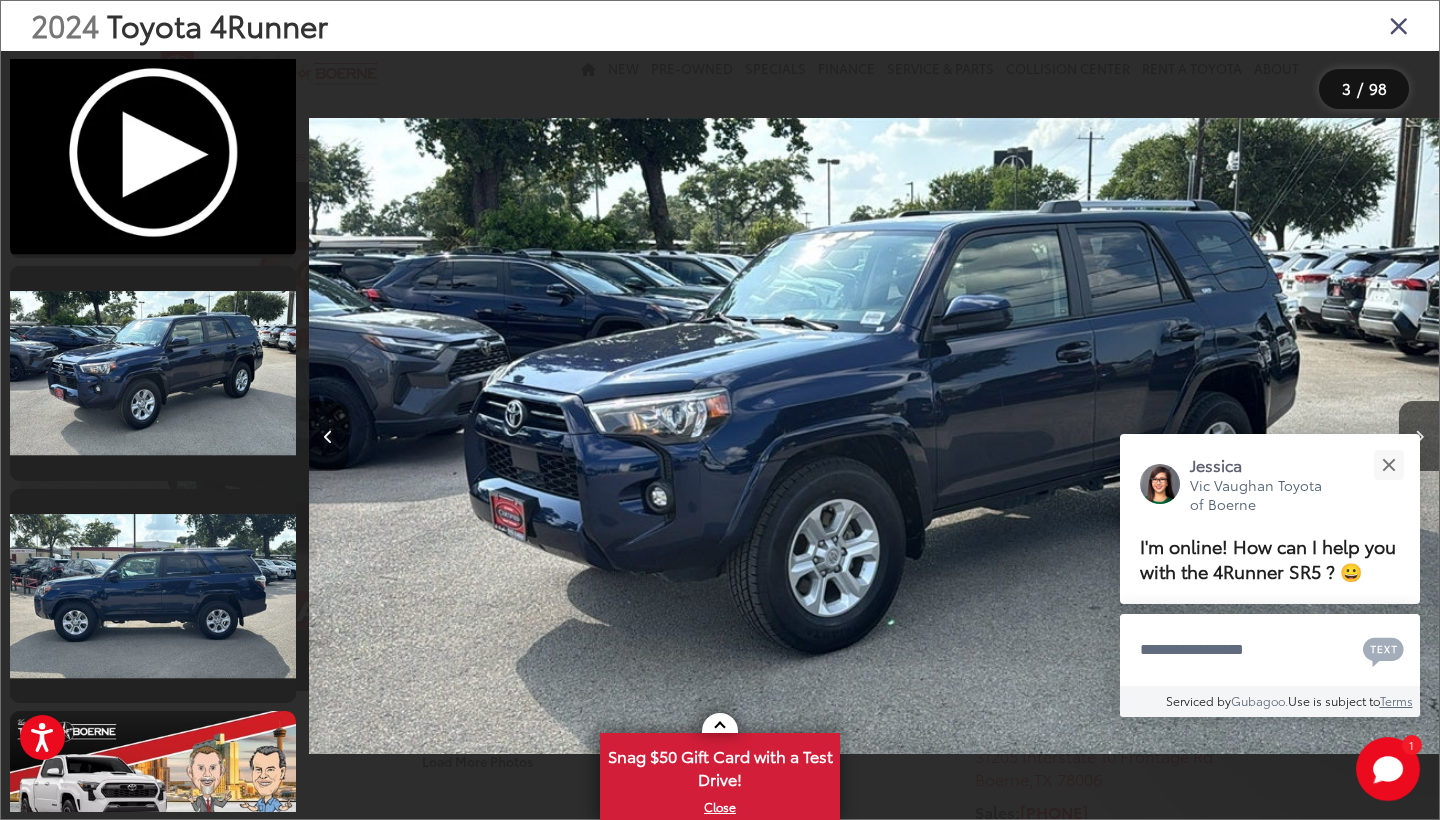 scroll, scrollTop: 0, scrollLeft: 1288, axis: horizontal 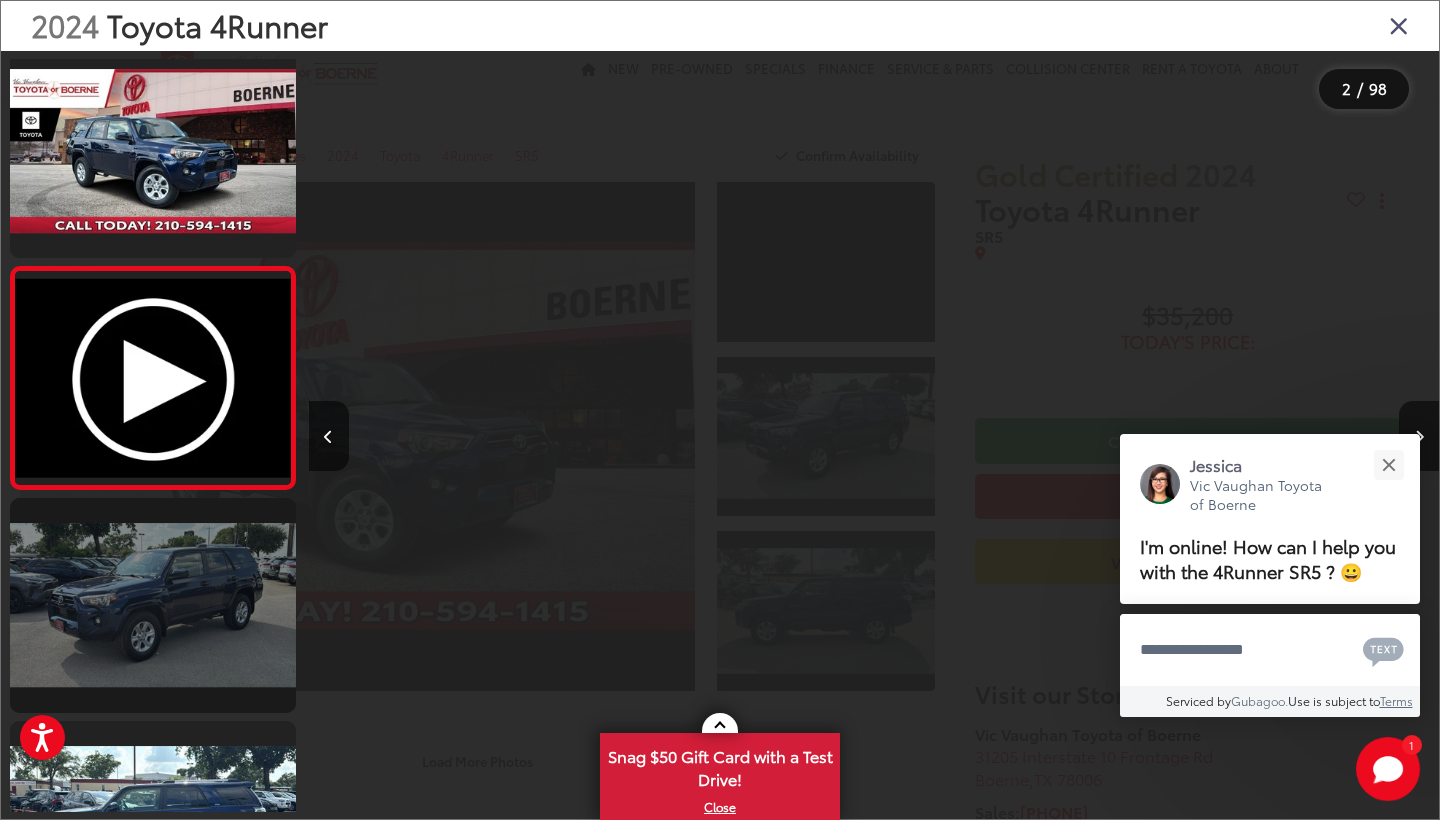 click at bounding box center (153, 605) 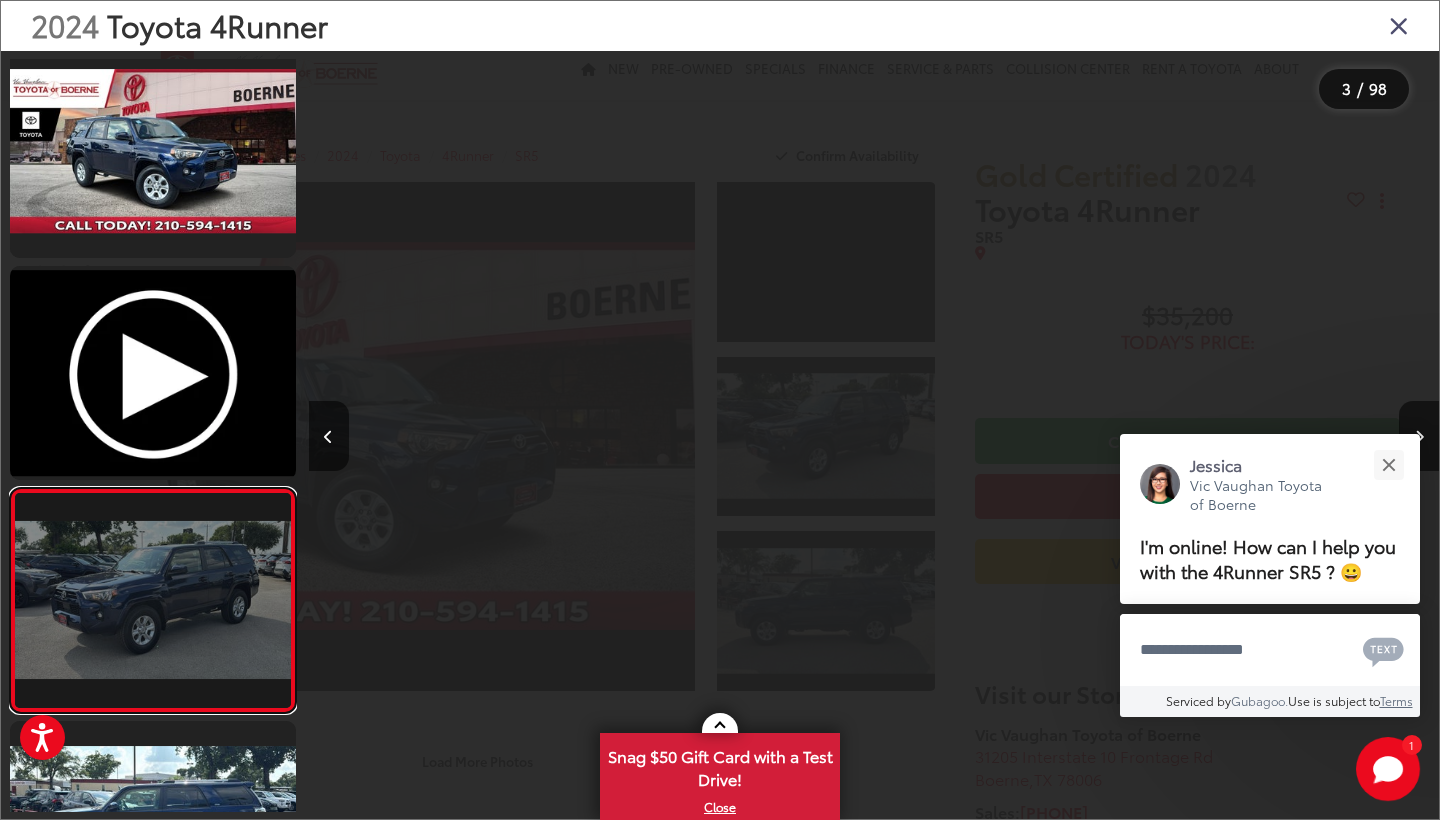 scroll, scrollTop: 0, scrollLeft: 2261, axis: horizontal 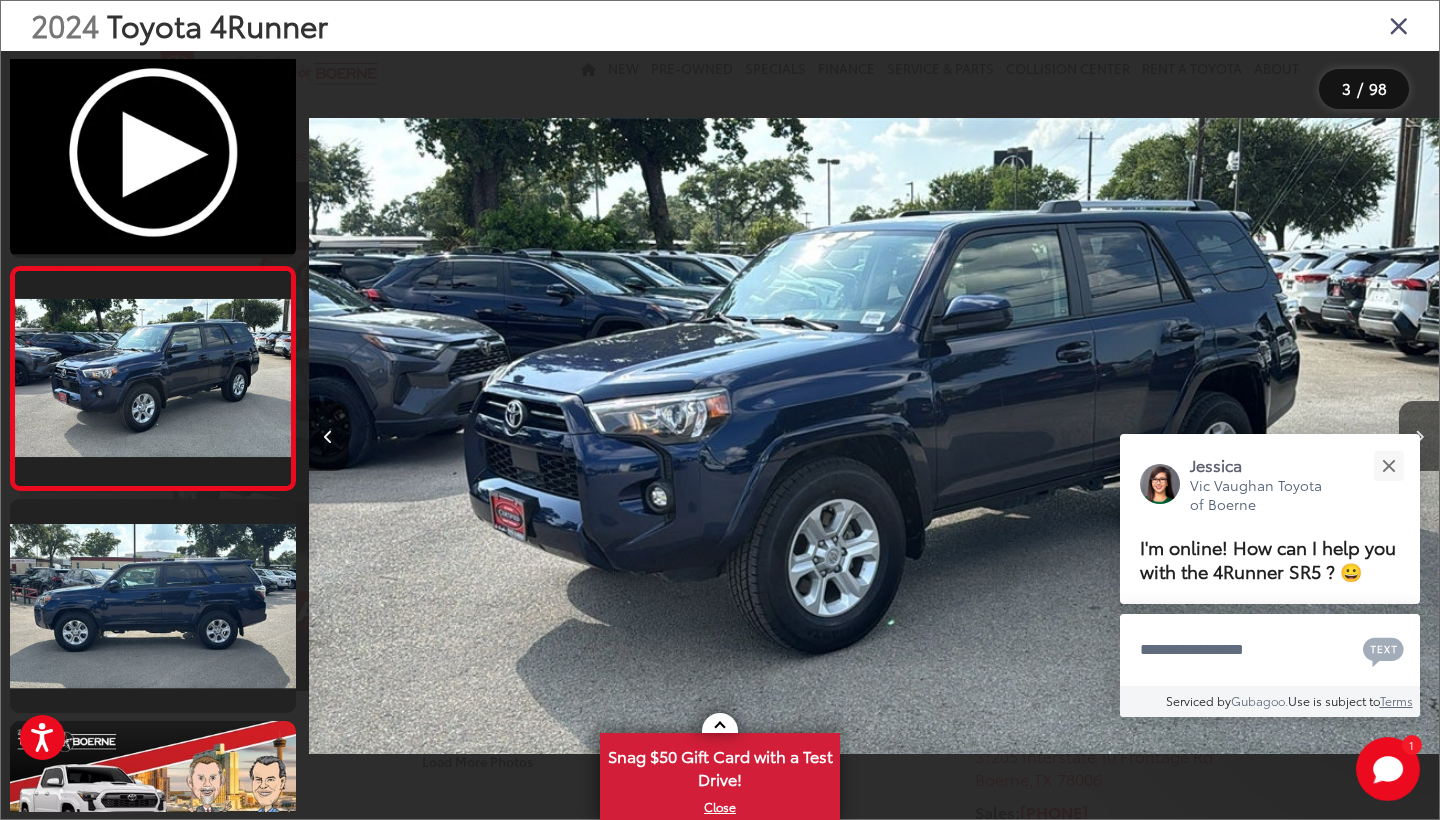 click on "3" at bounding box center (1346, 88) 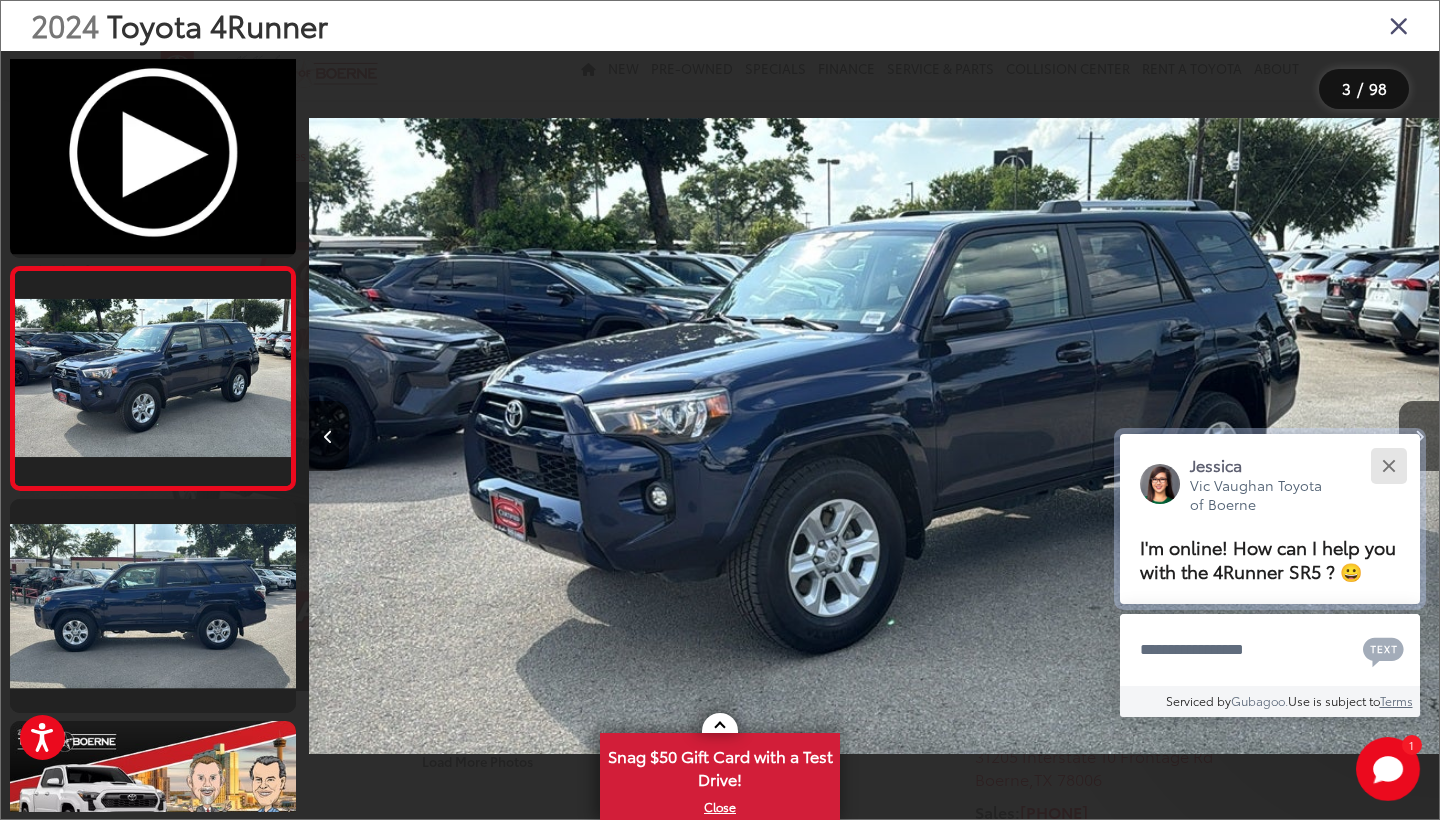click at bounding box center (1388, 465) 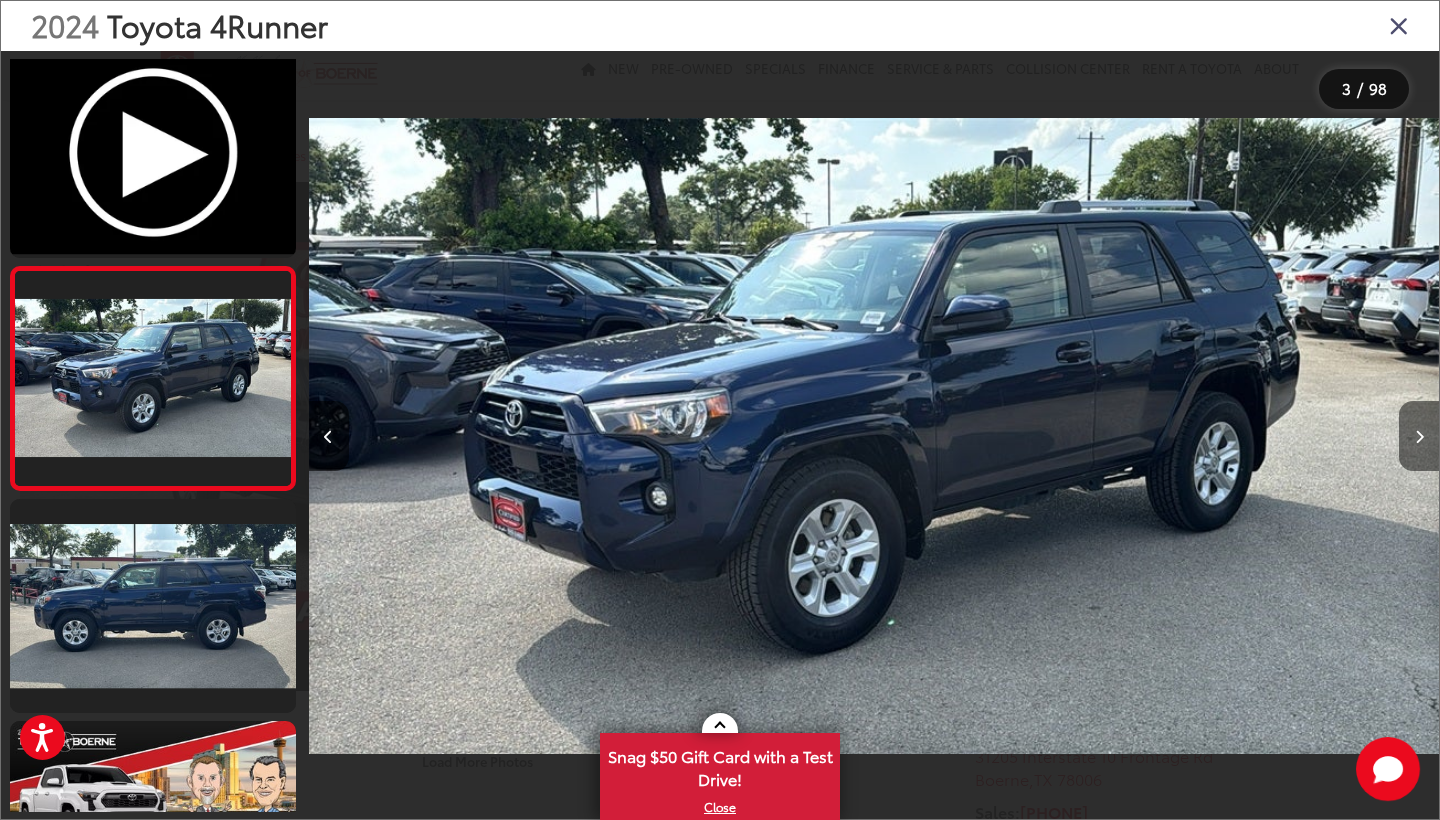 click at bounding box center [1419, 436] 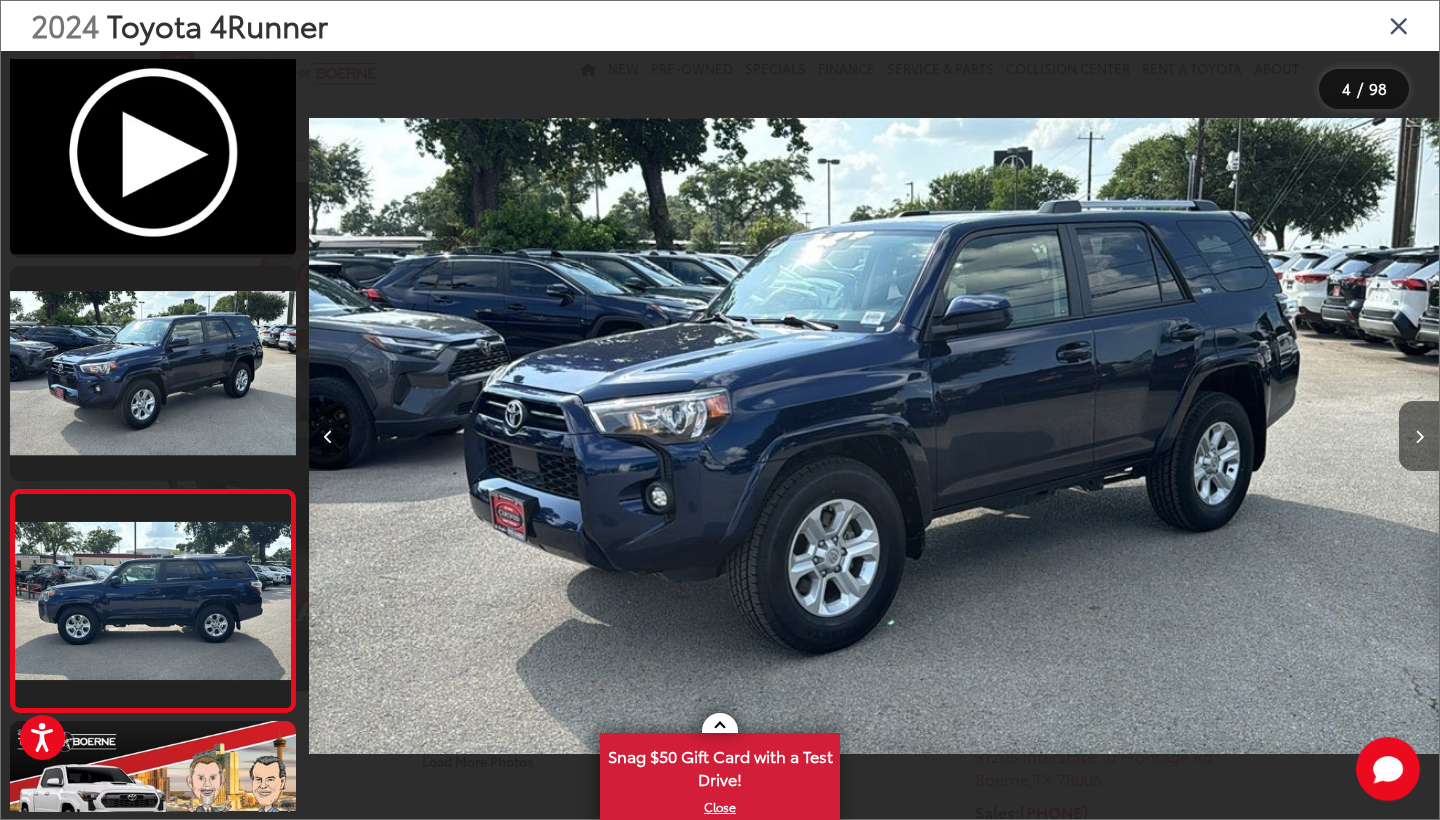 scroll, scrollTop: 0, scrollLeft: 3391, axis: horizontal 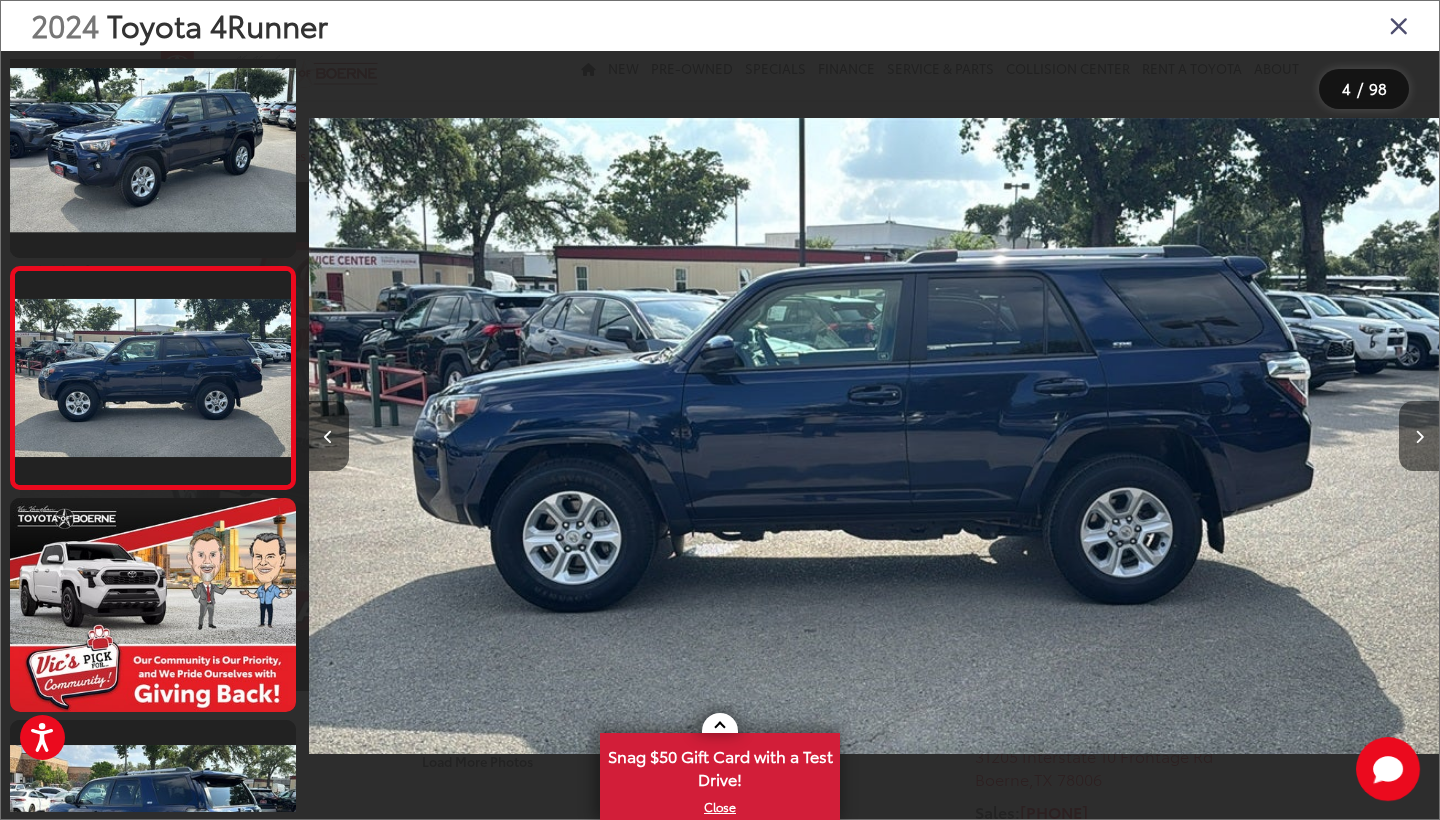click at bounding box center (1419, 436) 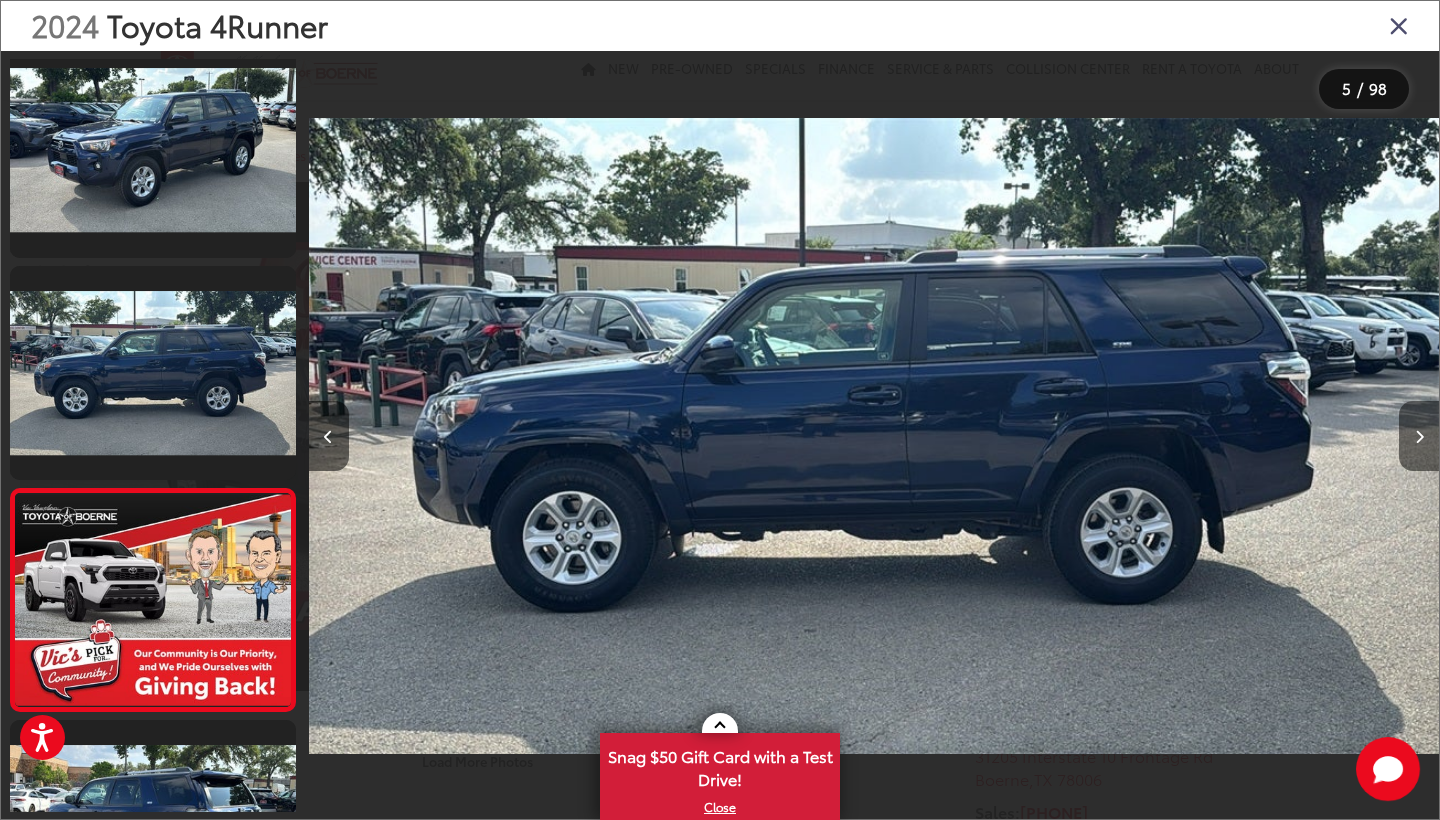 scroll, scrollTop: 0, scrollLeft: 4453, axis: horizontal 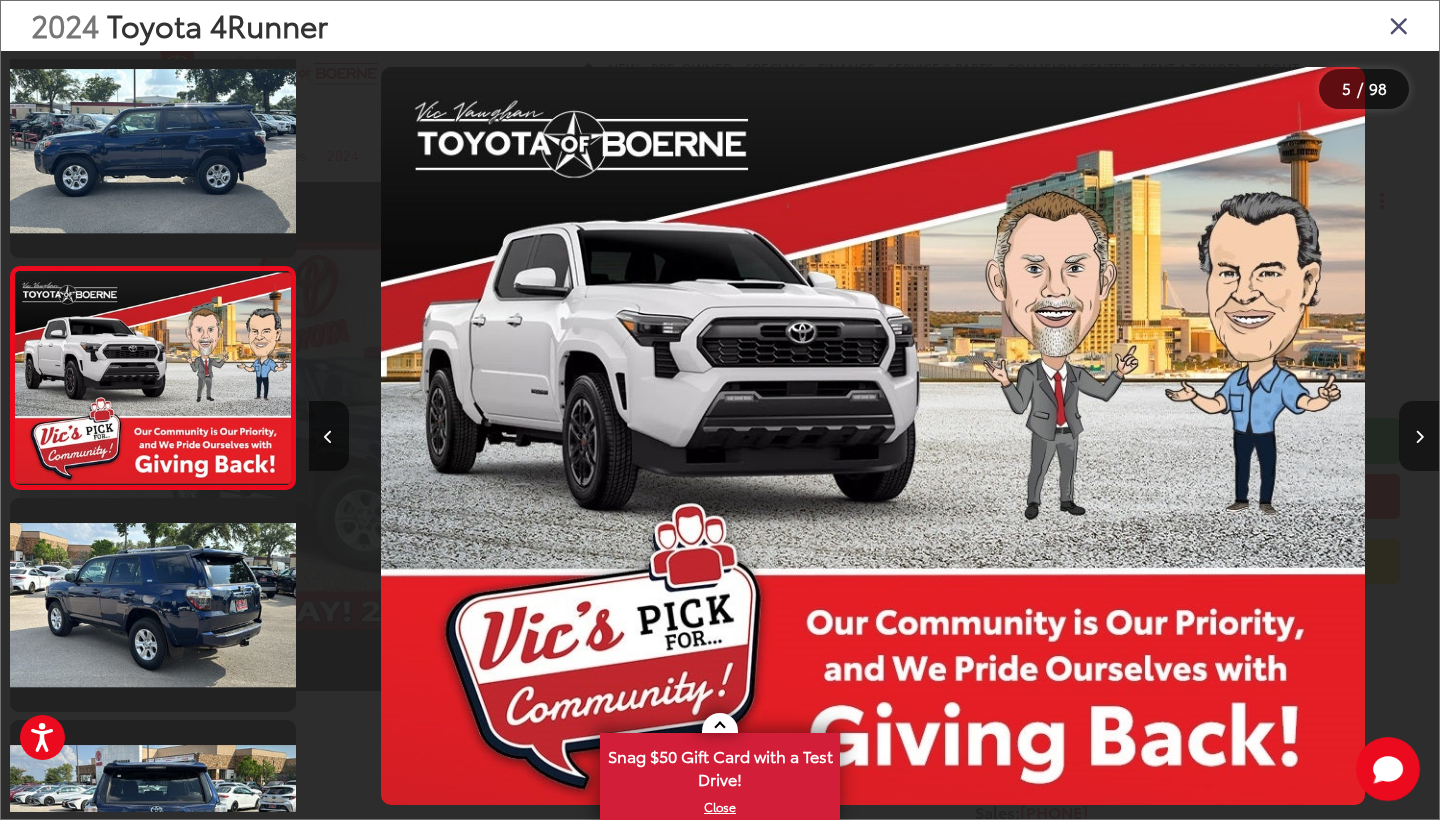 click at bounding box center [1419, 436] 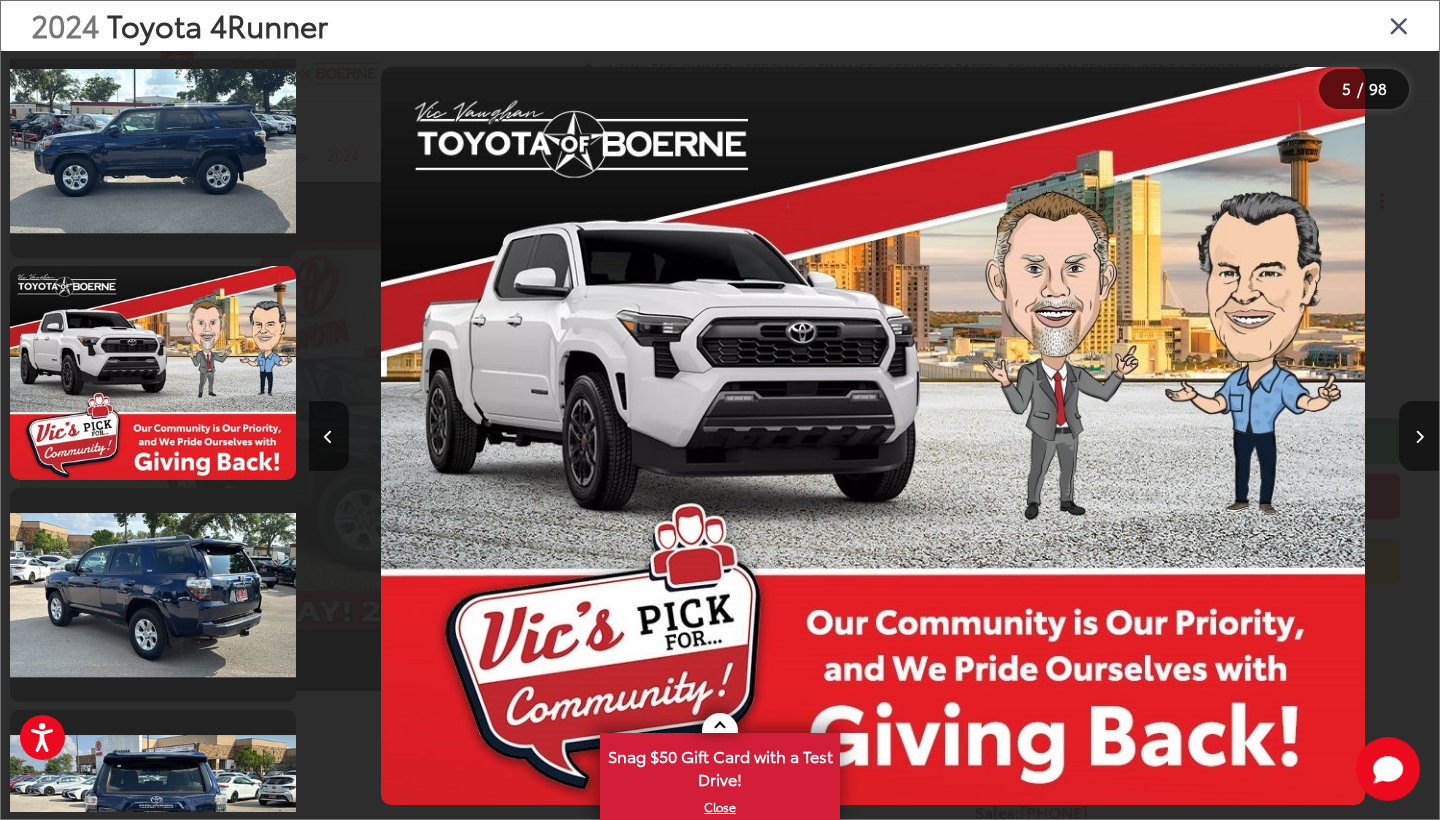 scroll, scrollTop: 0, scrollLeft: 5544, axis: horizontal 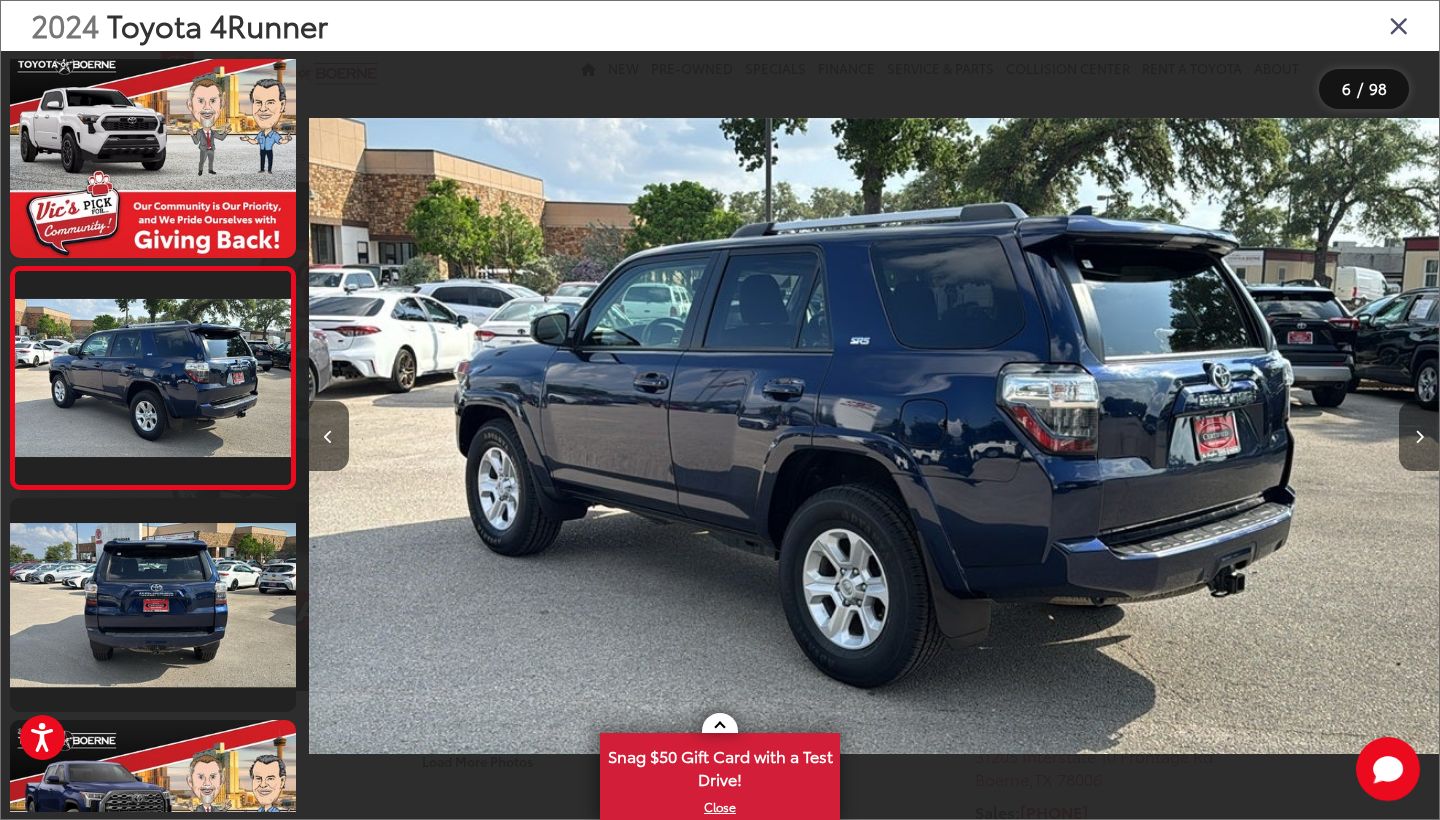 click at bounding box center (1419, 436) 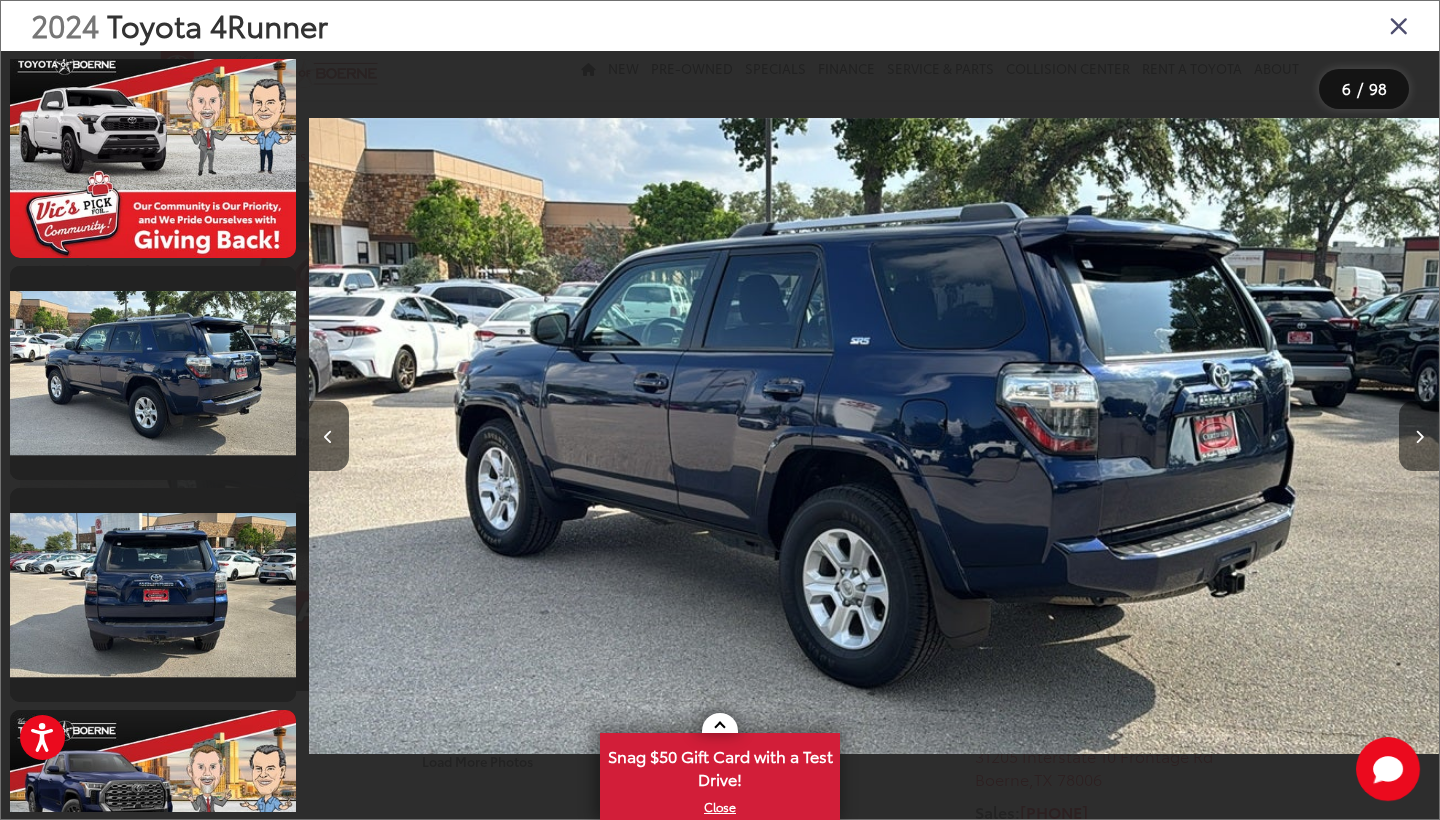 scroll, scrollTop: 0, scrollLeft: 6782, axis: horizontal 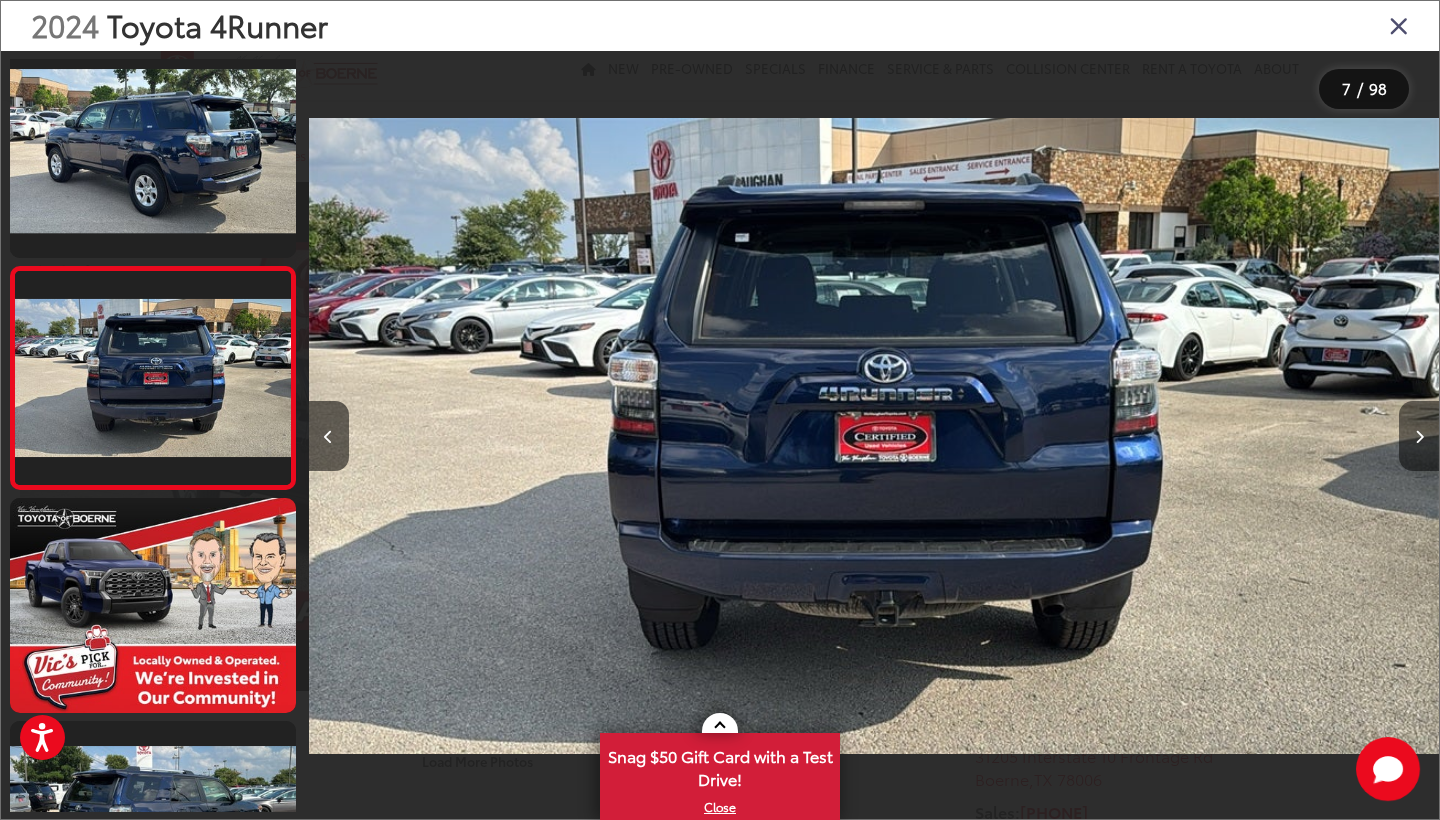 click at bounding box center [1419, 436] 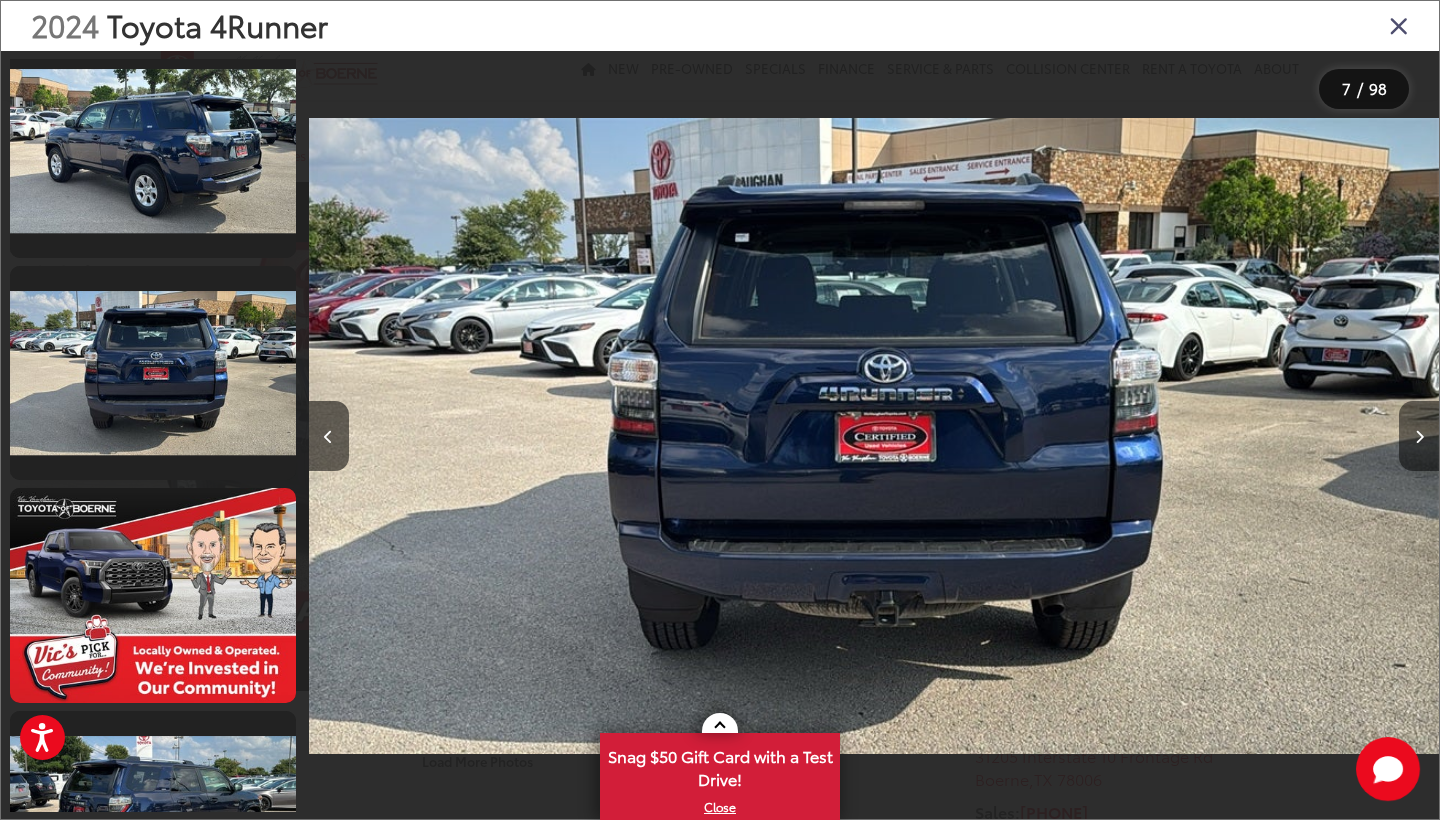 scroll, scrollTop: 0, scrollLeft: 7913, axis: horizontal 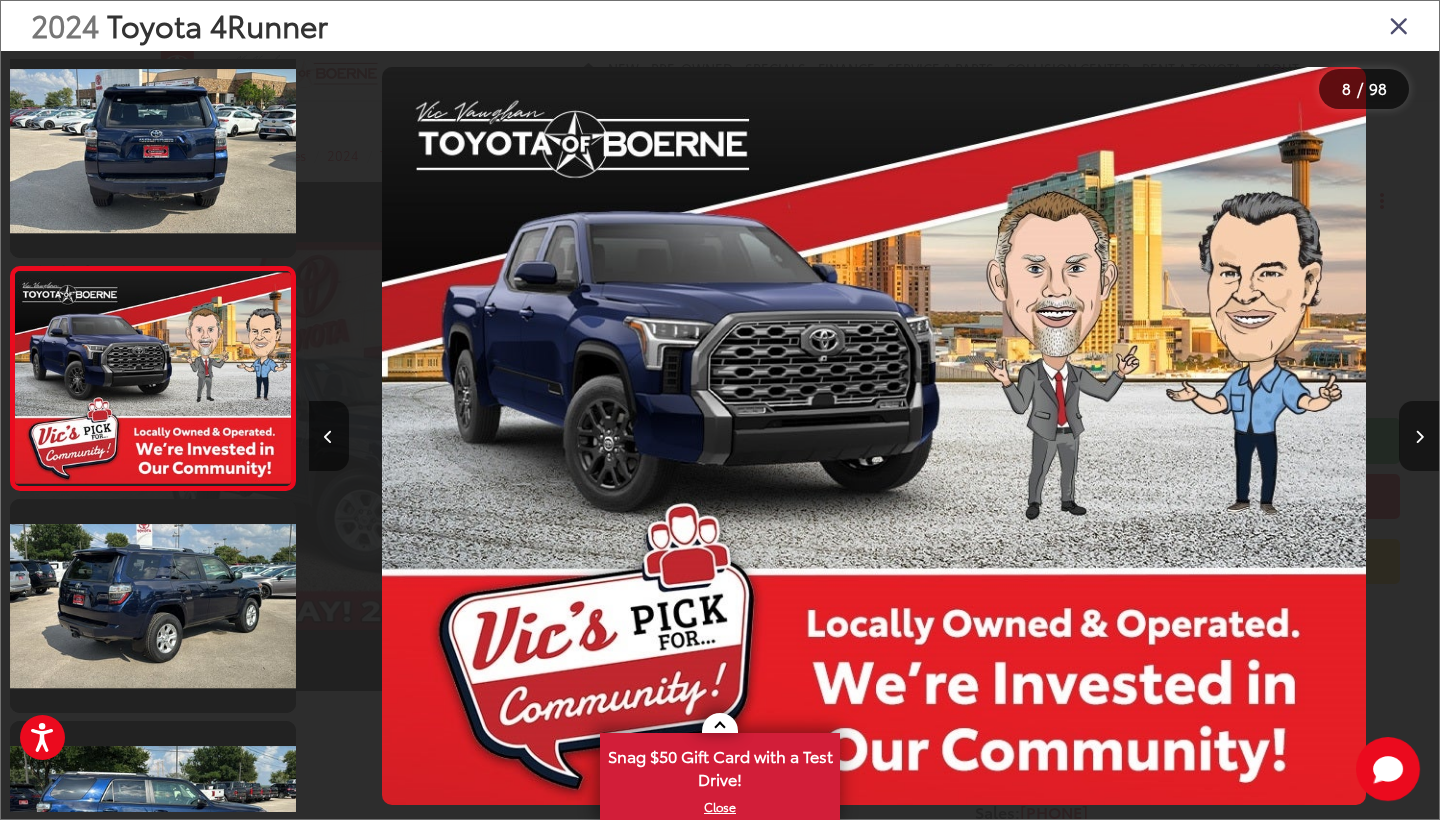 click at bounding box center [1419, 436] 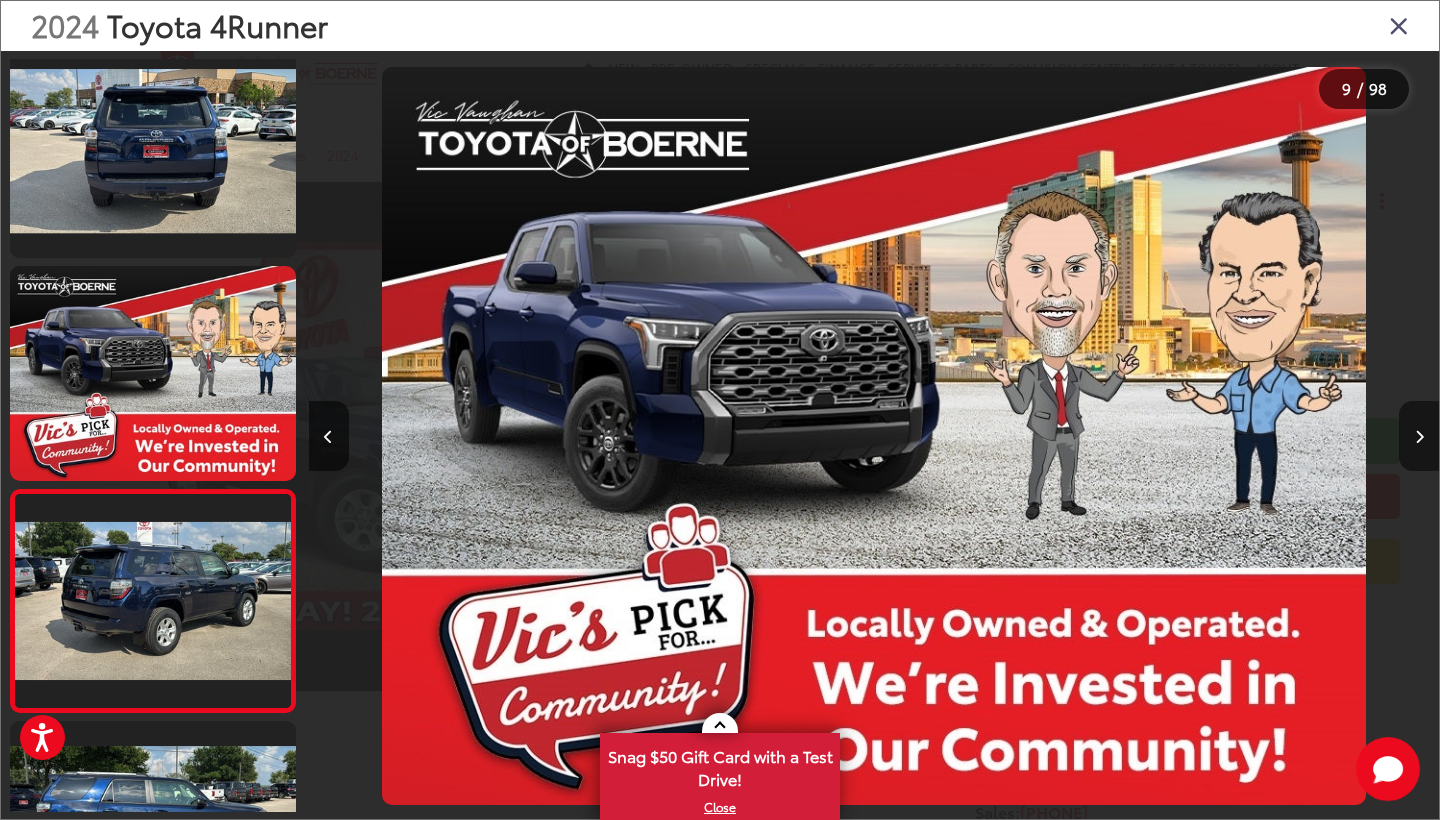 scroll, scrollTop: 0, scrollLeft: 9043, axis: horizontal 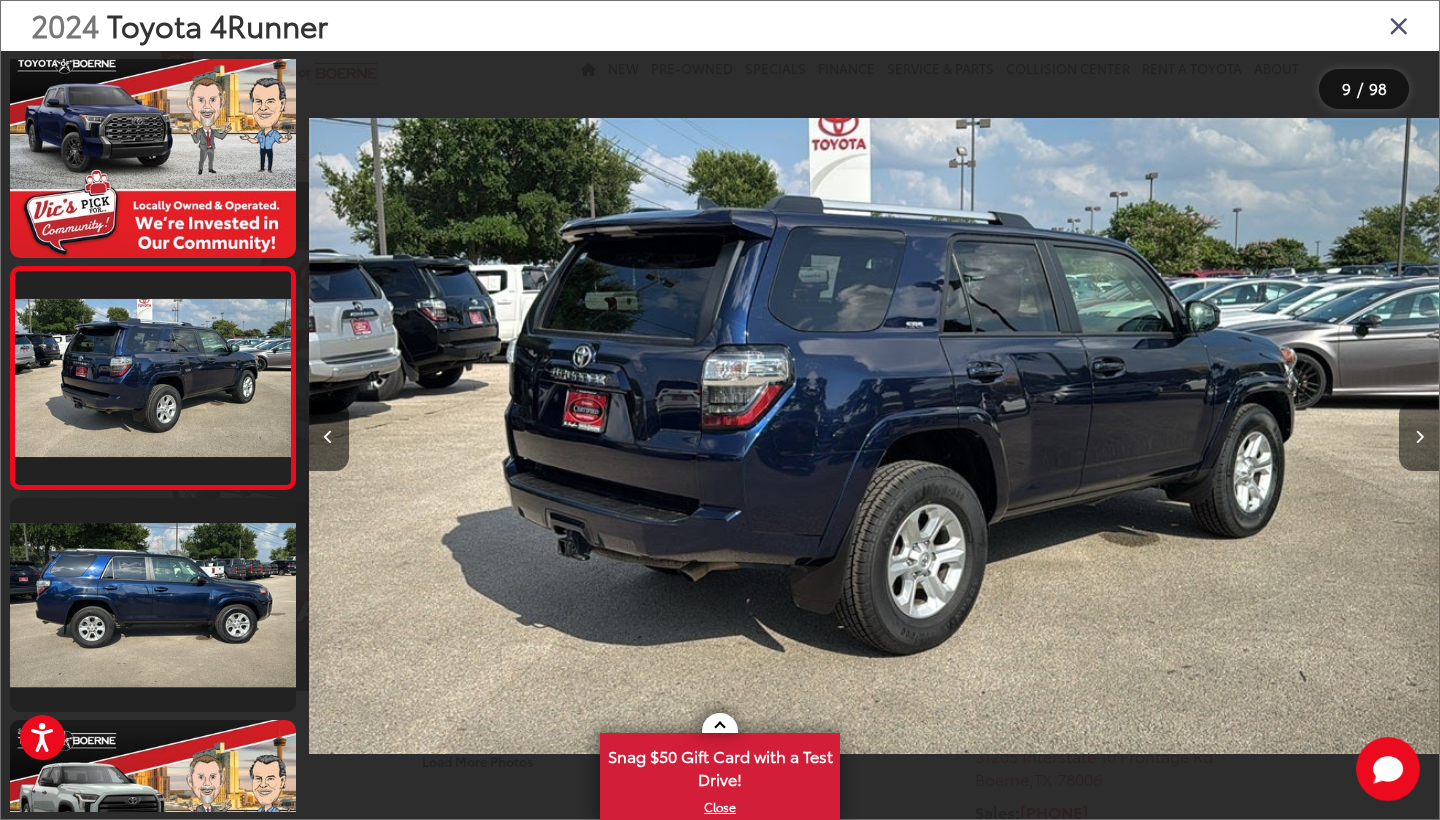 click at bounding box center (1419, 436) 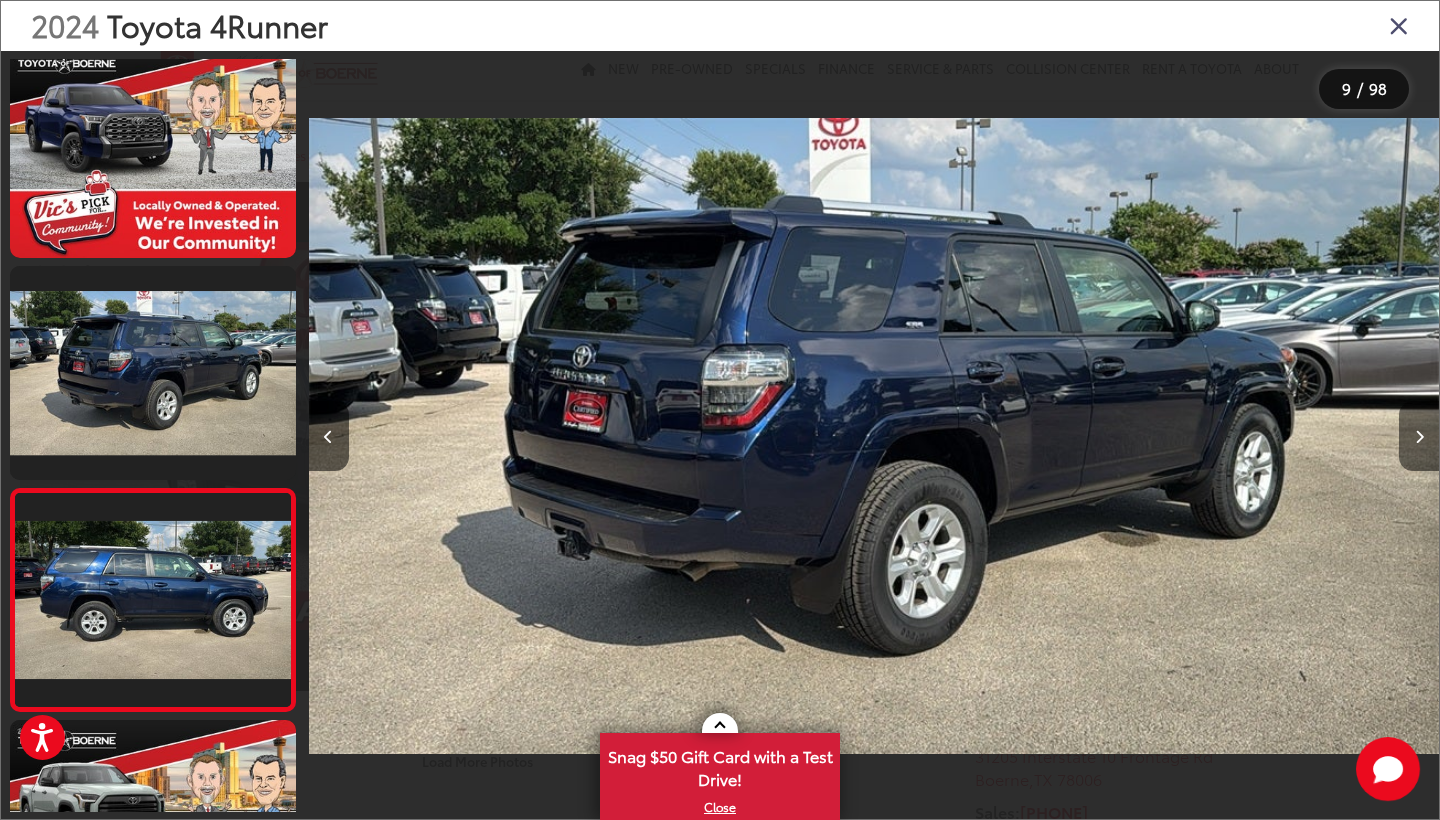 scroll, scrollTop: 0, scrollLeft: 10174, axis: horizontal 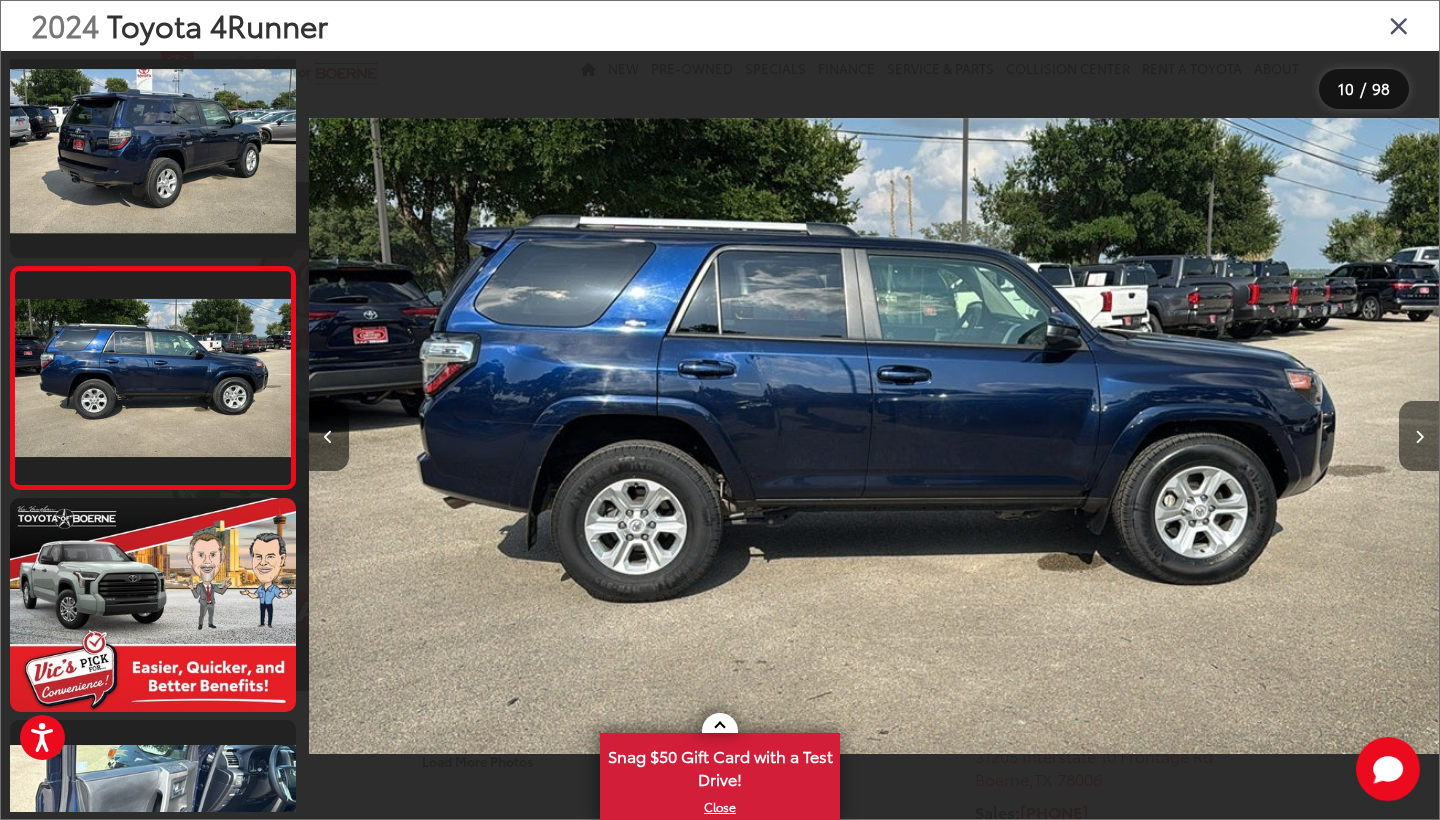 click at bounding box center [1419, 436] 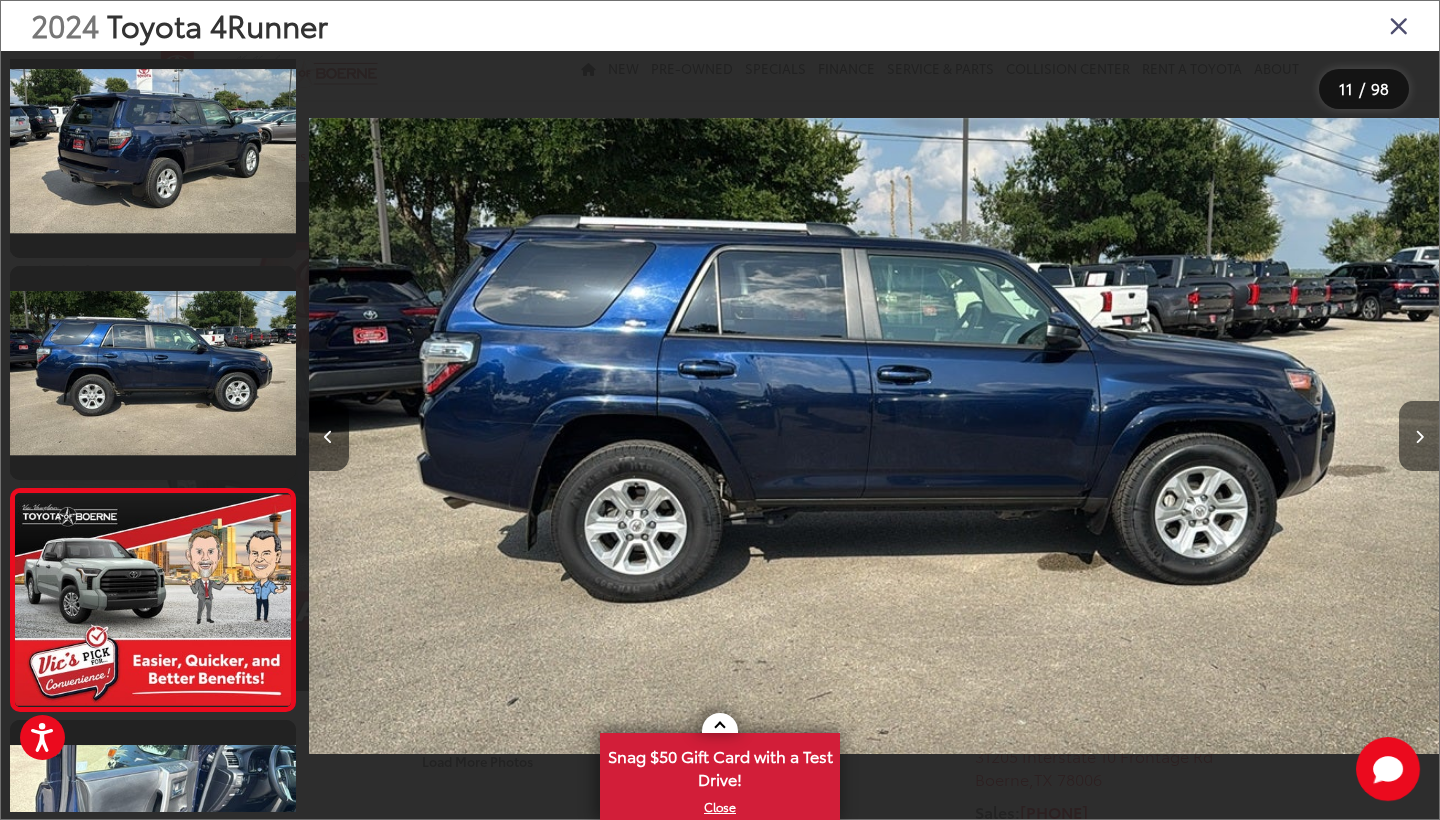 scroll, scrollTop: 0, scrollLeft: 11304, axis: horizontal 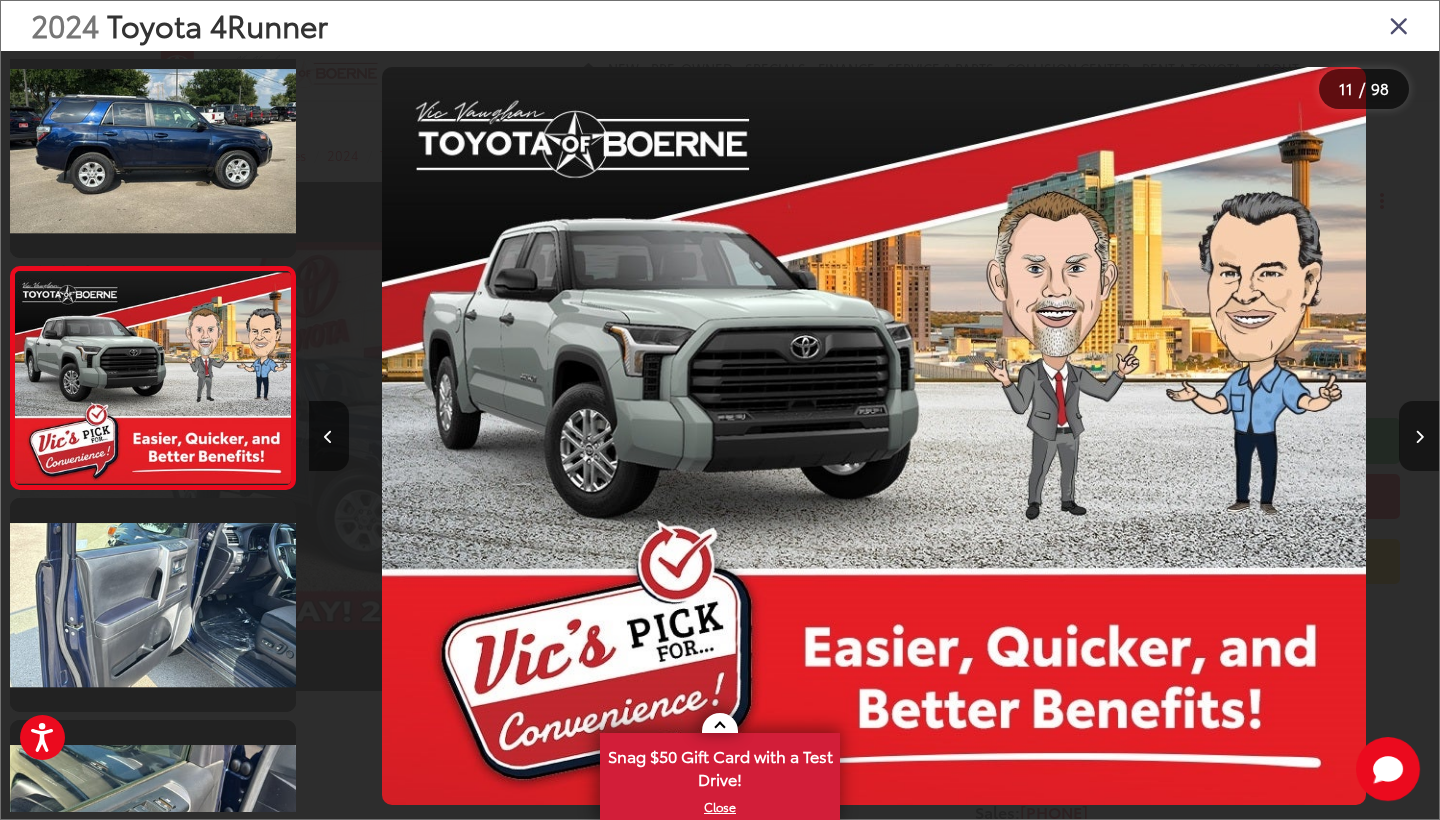 click at bounding box center [1419, 436] 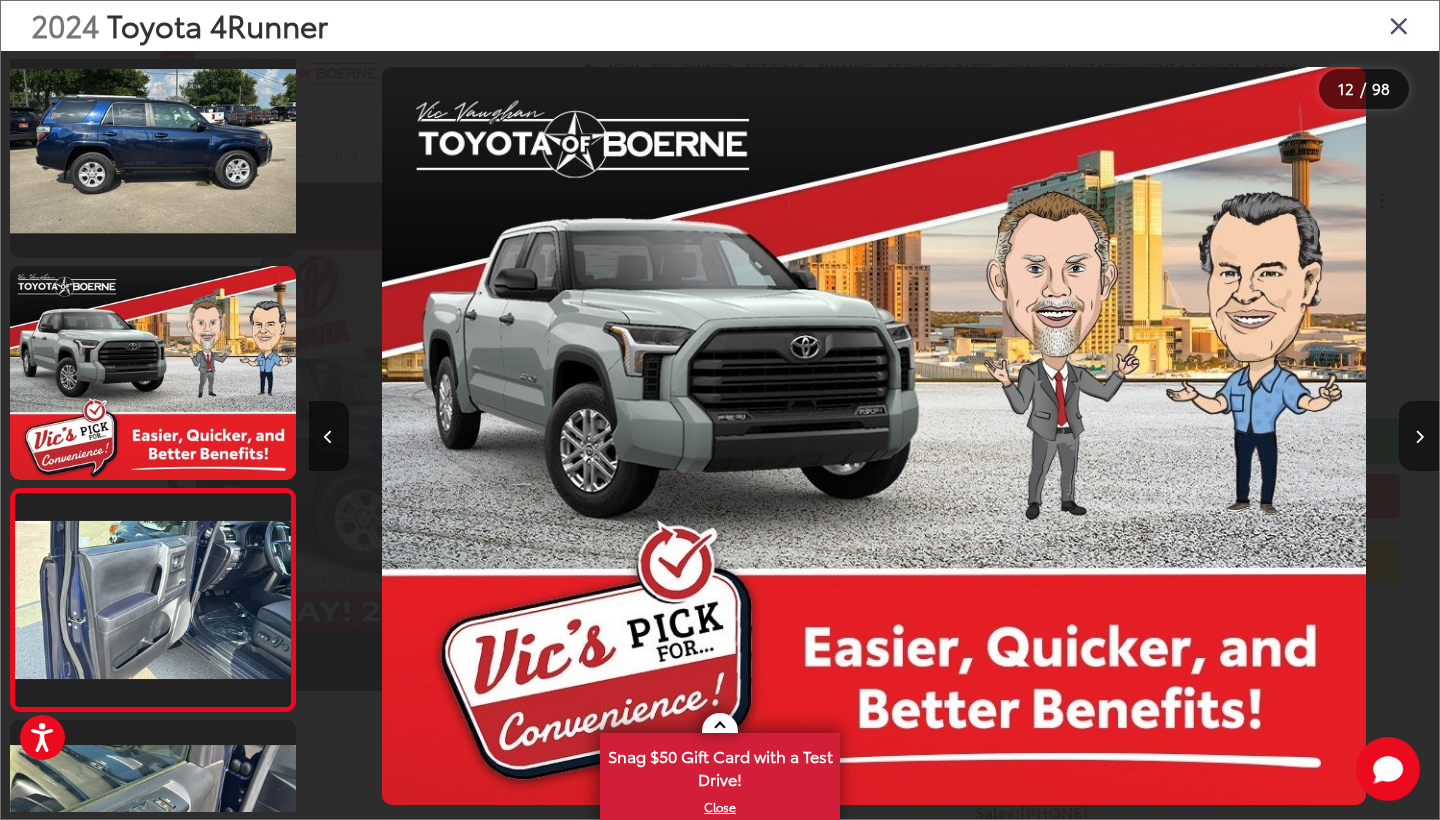 scroll 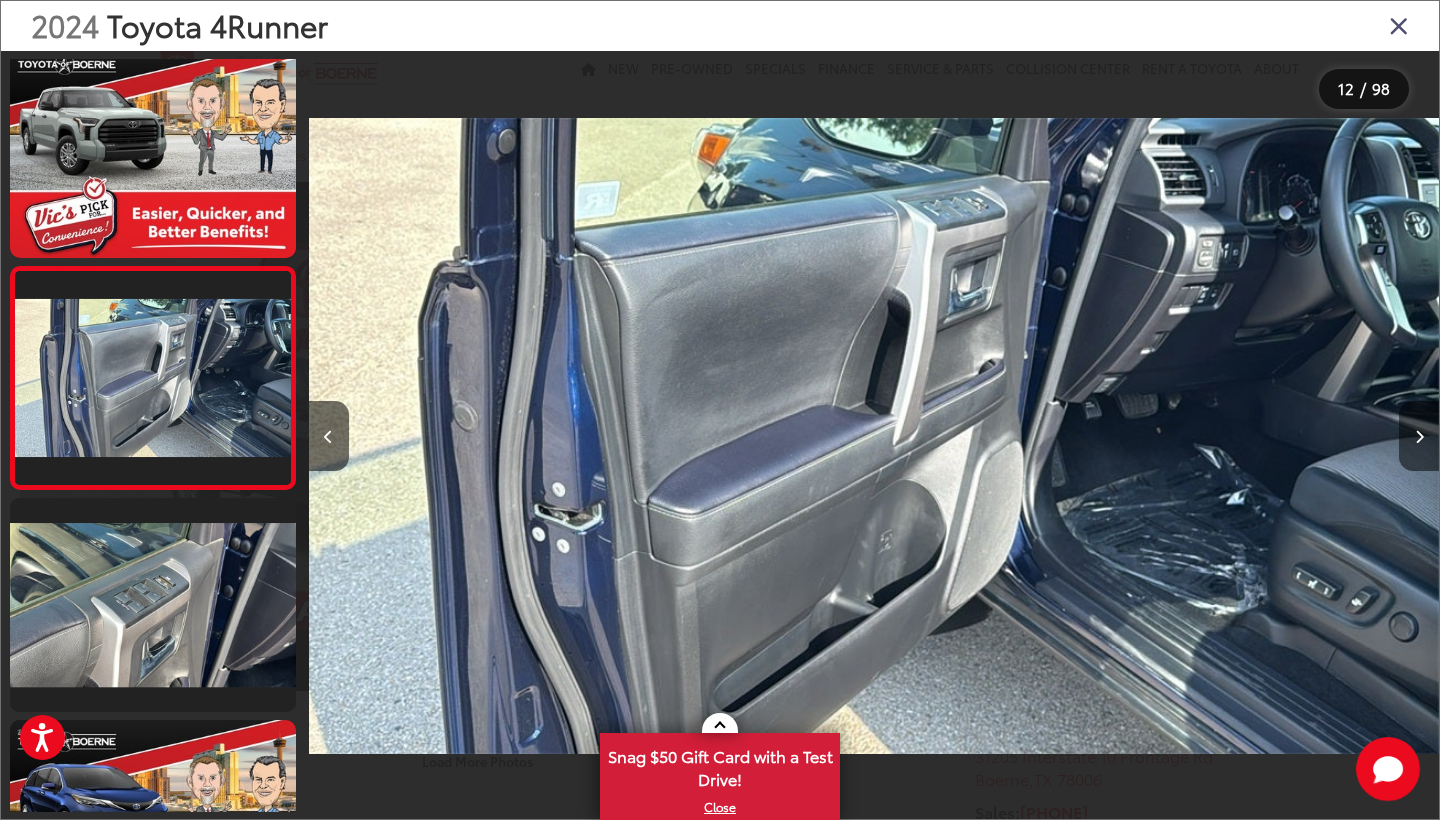 click at bounding box center (1419, 436) 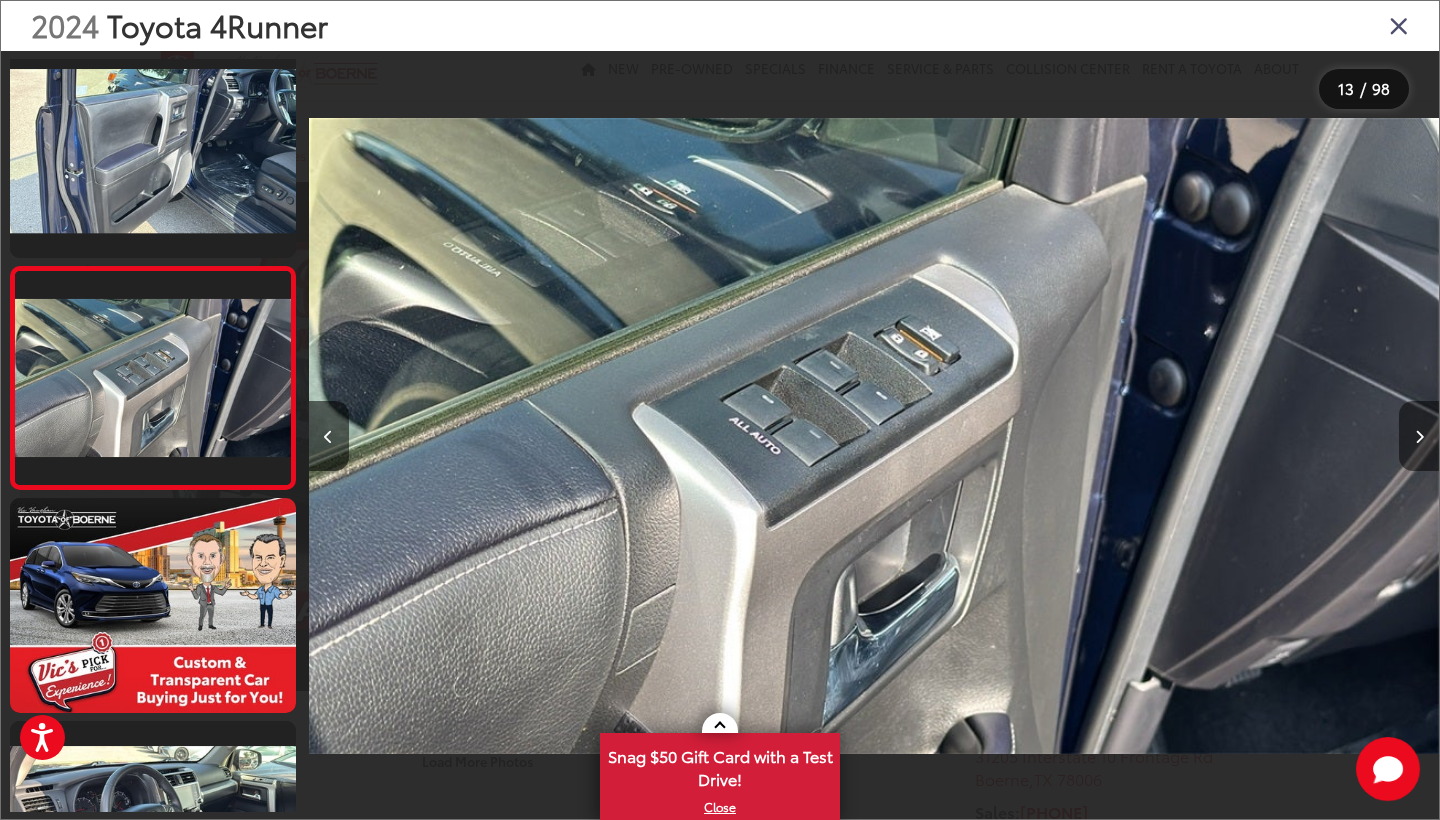 click at bounding box center (1419, 436) 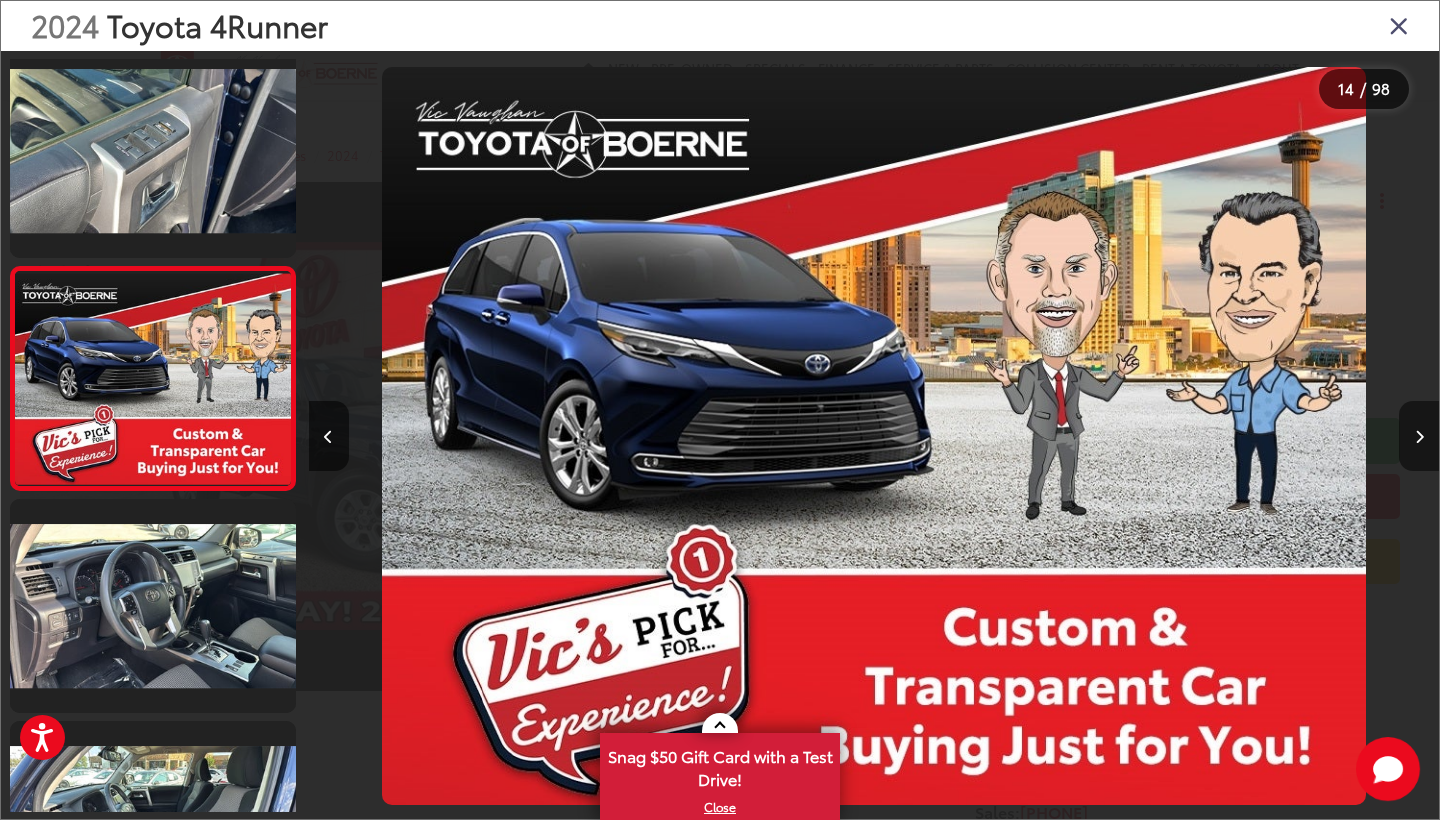 click at bounding box center (1419, 436) 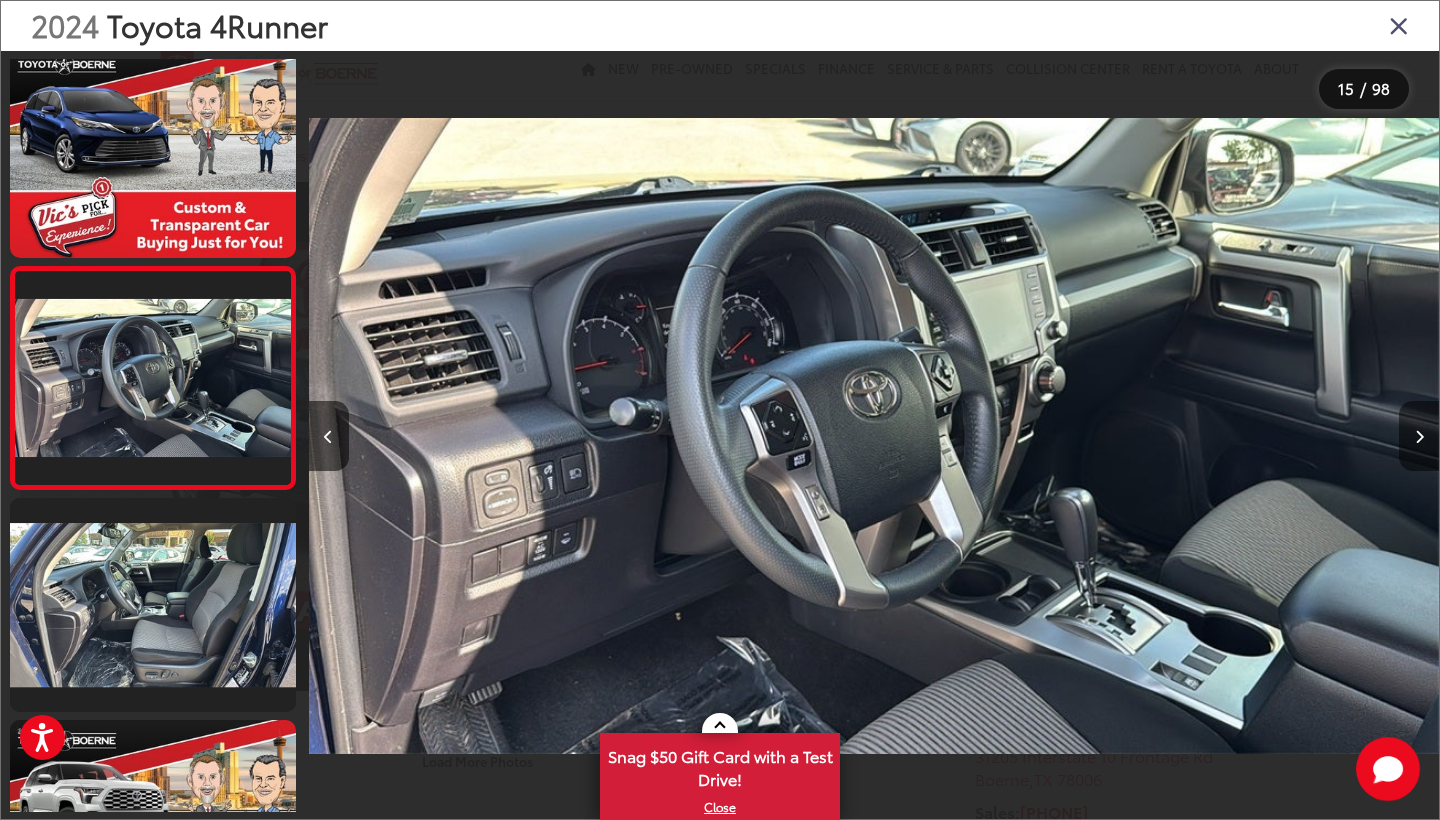click at bounding box center [1419, 436] 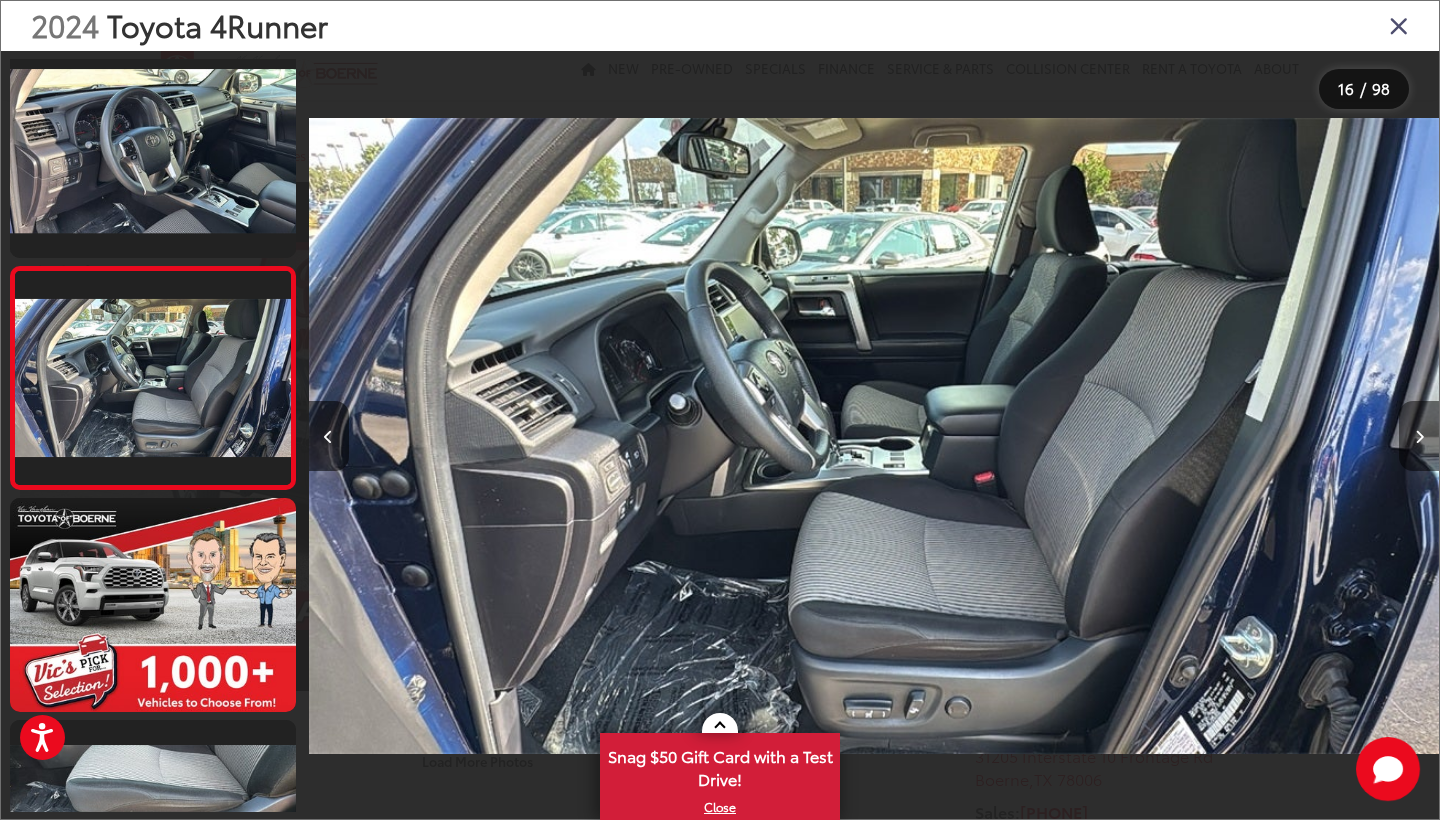 click at bounding box center [1419, 436] 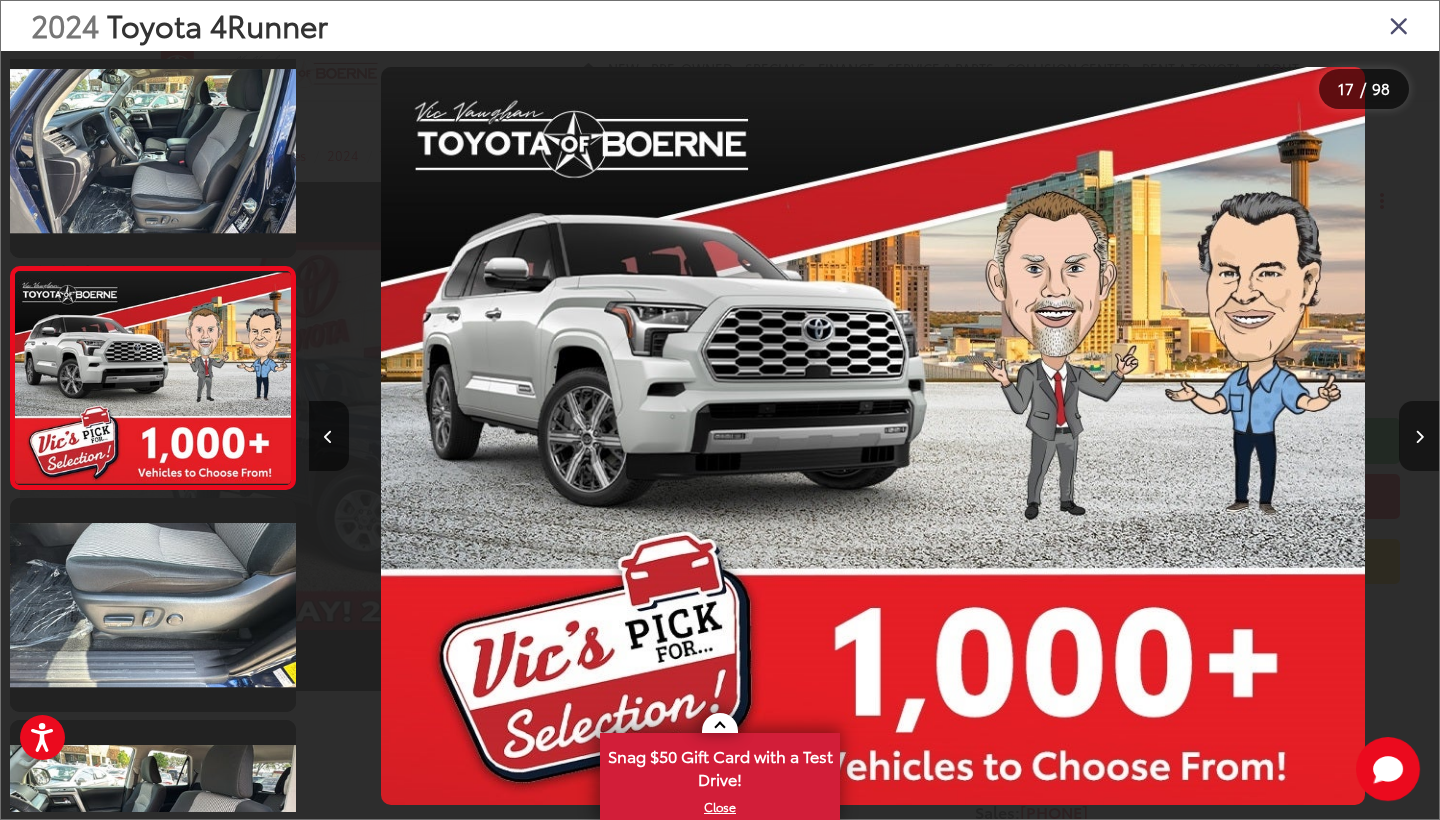 click at bounding box center (1419, 436) 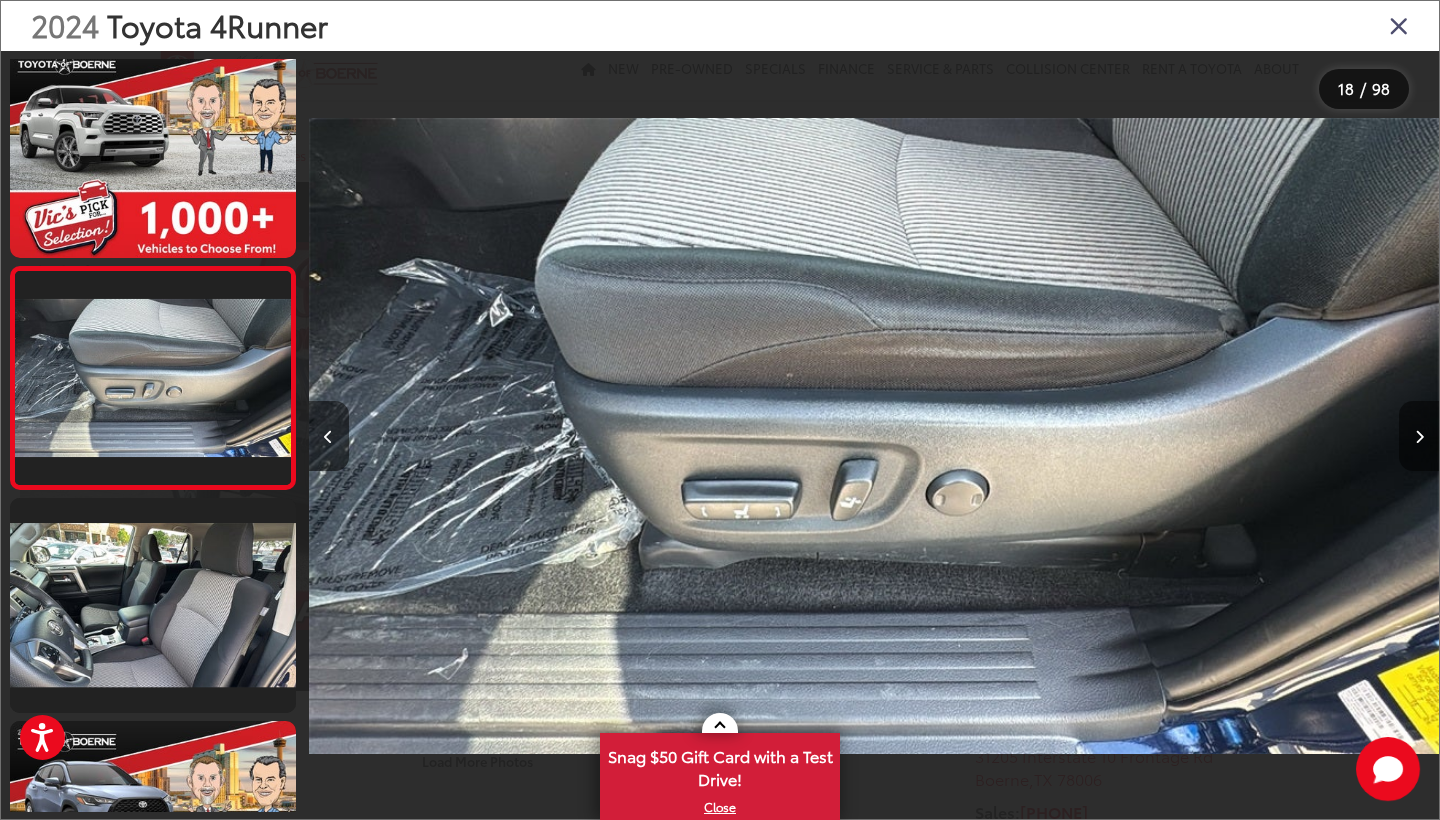 click at bounding box center (1419, 436) 